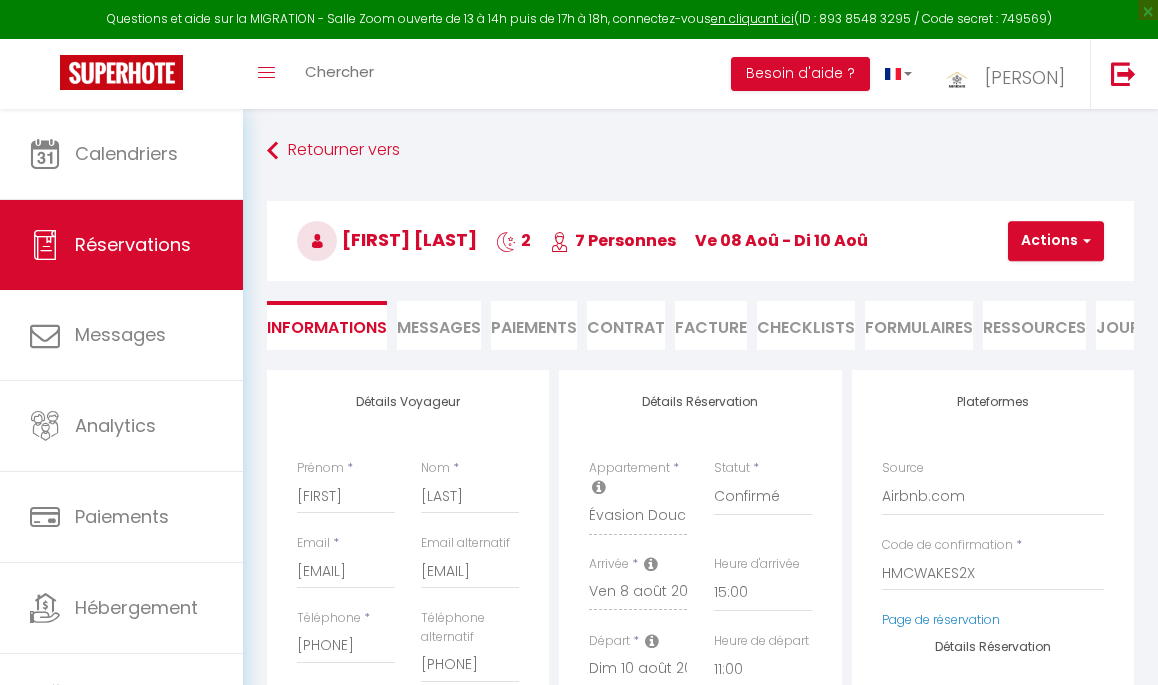 select 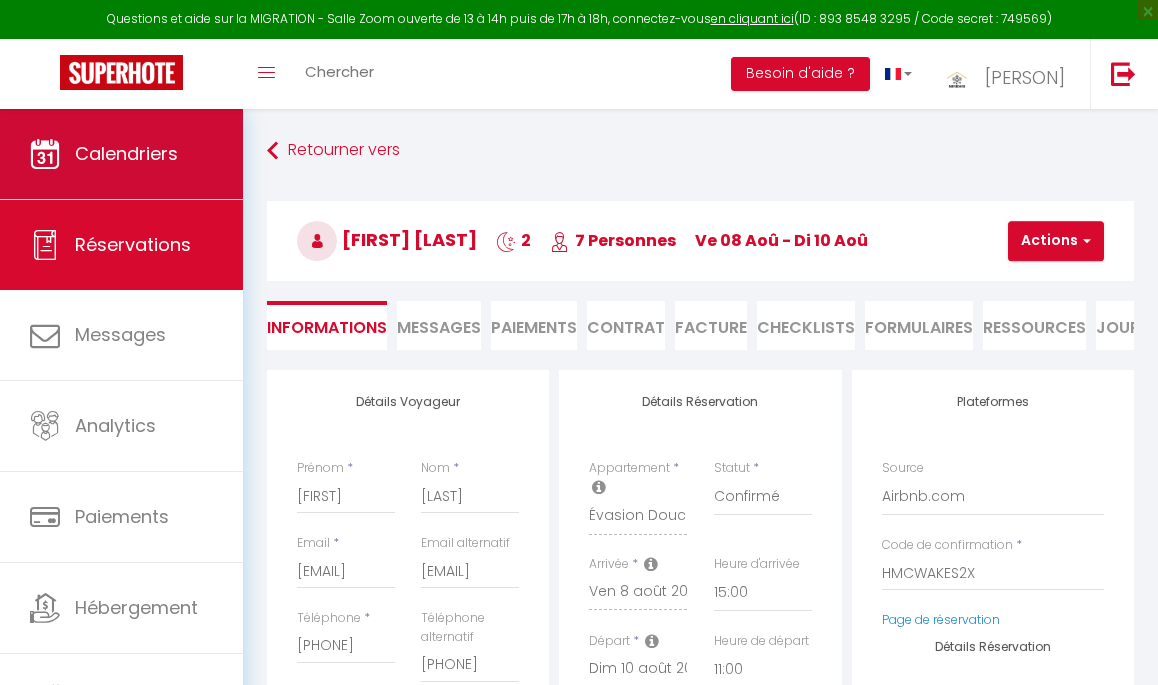 scroll, scrollTop: 125, scrollLeft: 0, axis: vertical 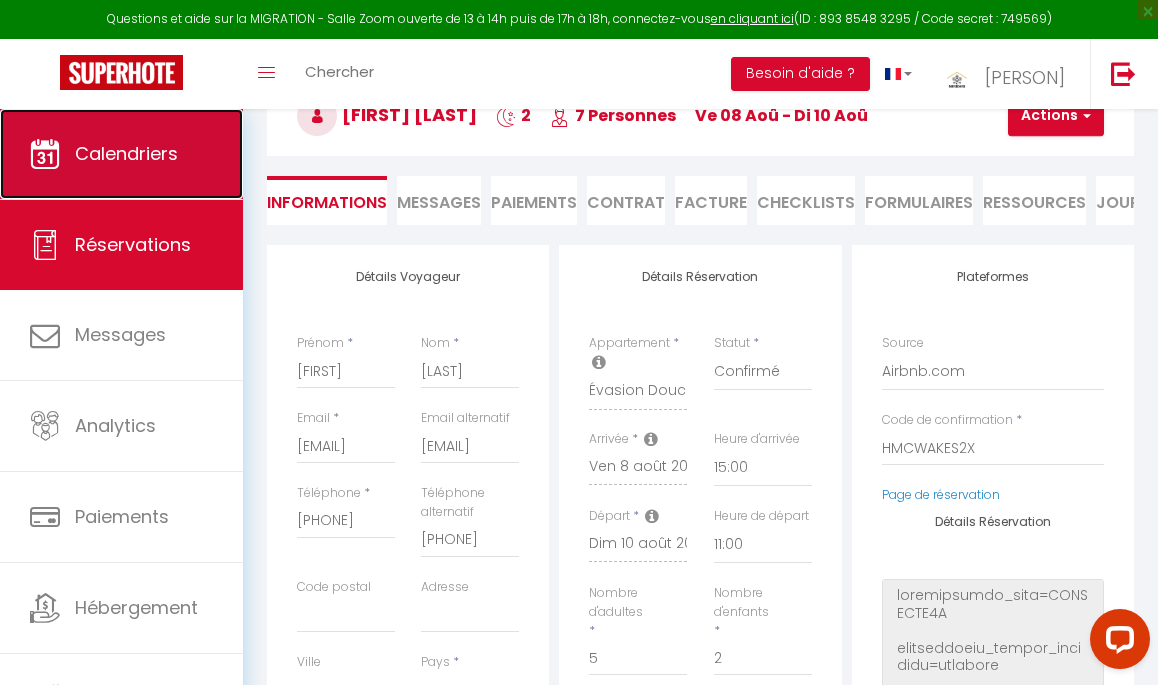 click on "Calendriers" at bounding box center [121, 154] 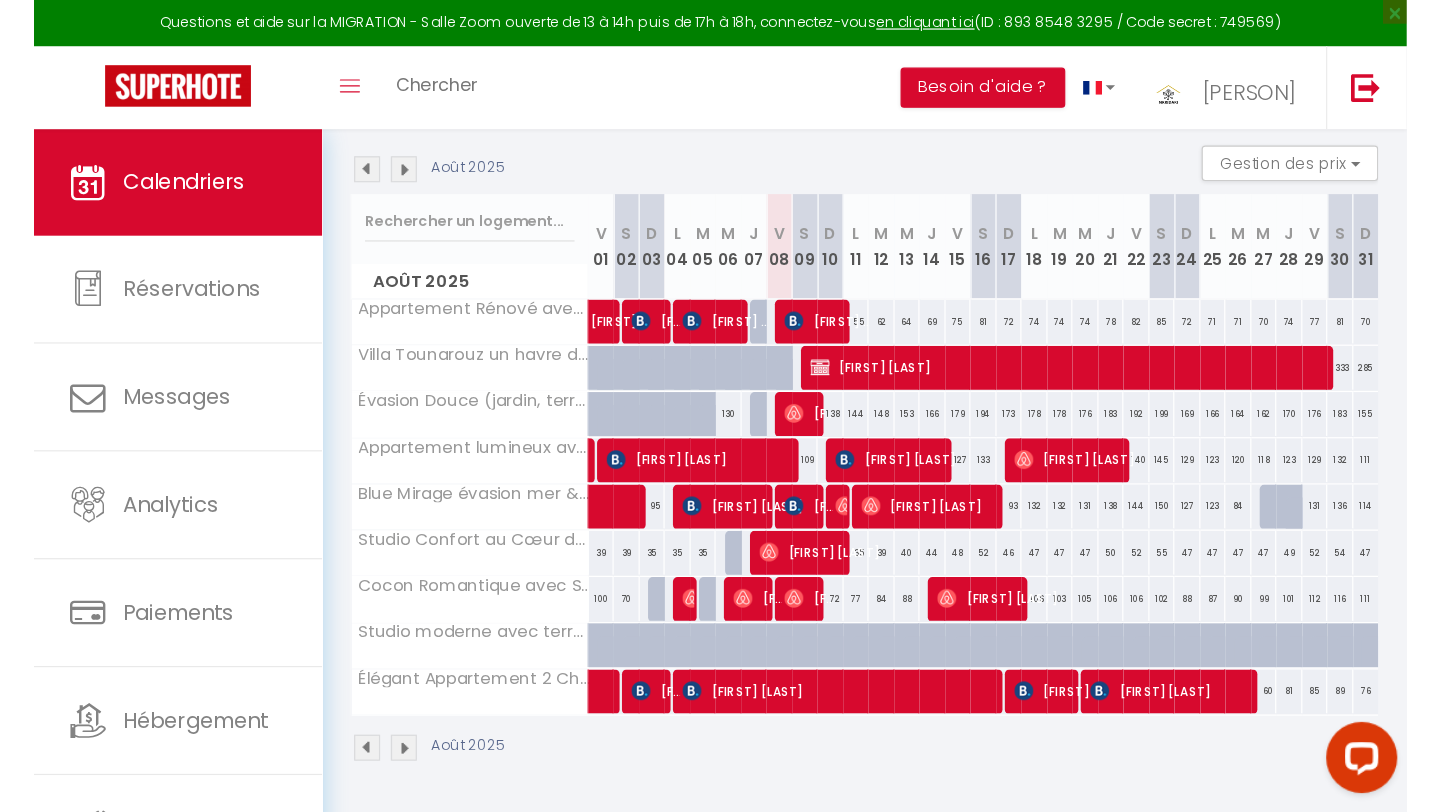 scroll, scrollTop: 109, scrollLeft: 0, axis: vertical 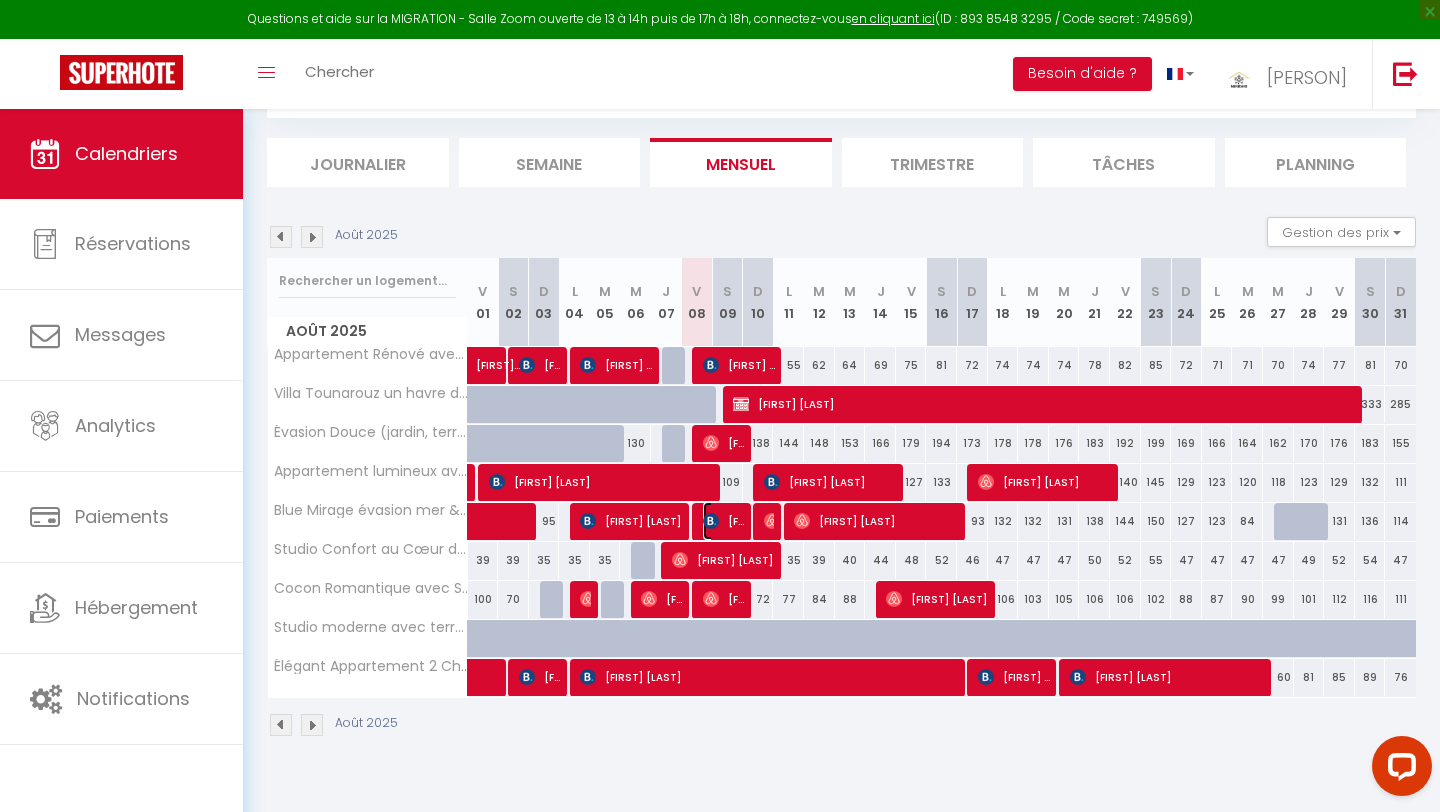 click at bounding box center [711, 521] 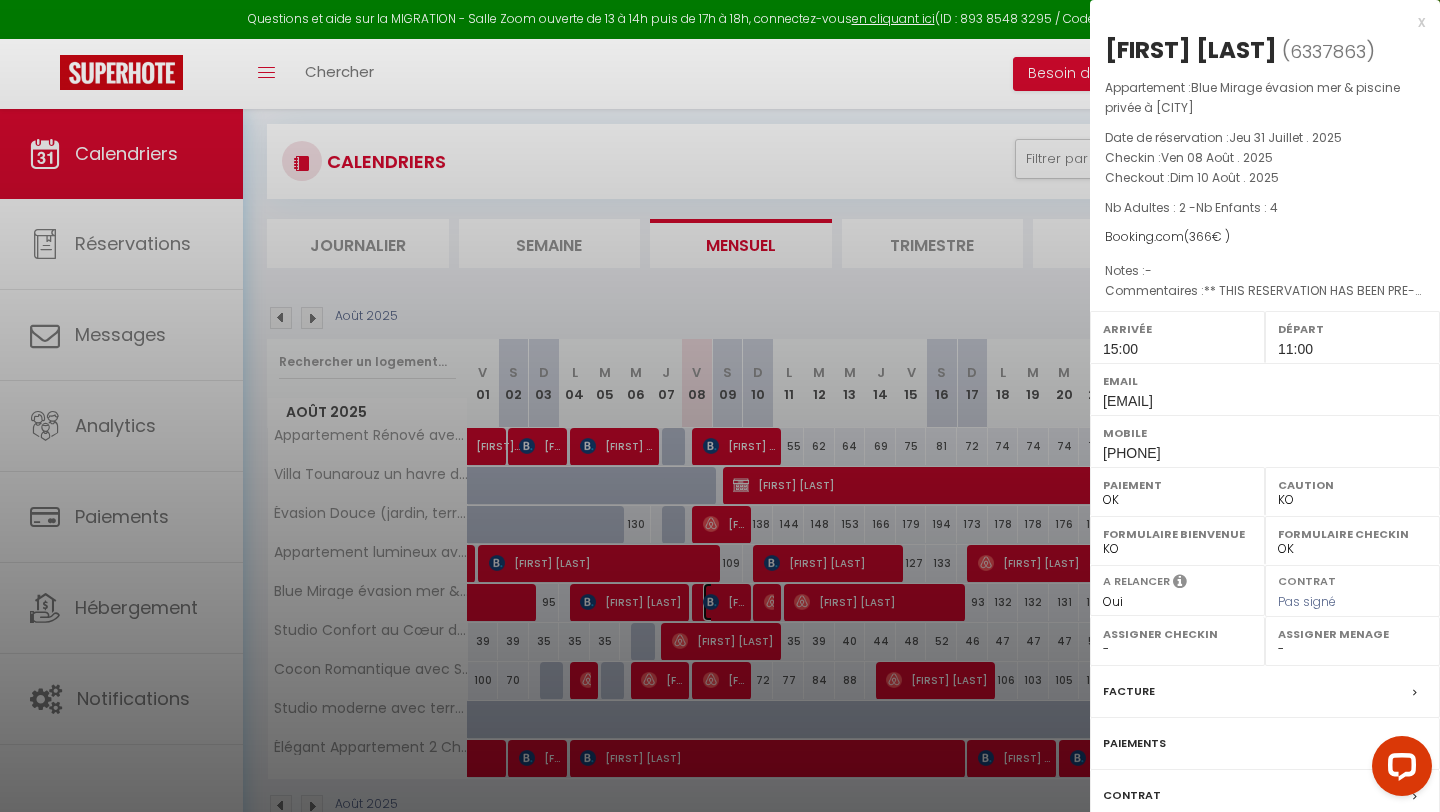 scroll, scrollTop: 30, scrollLeft: 0, axis: vertical 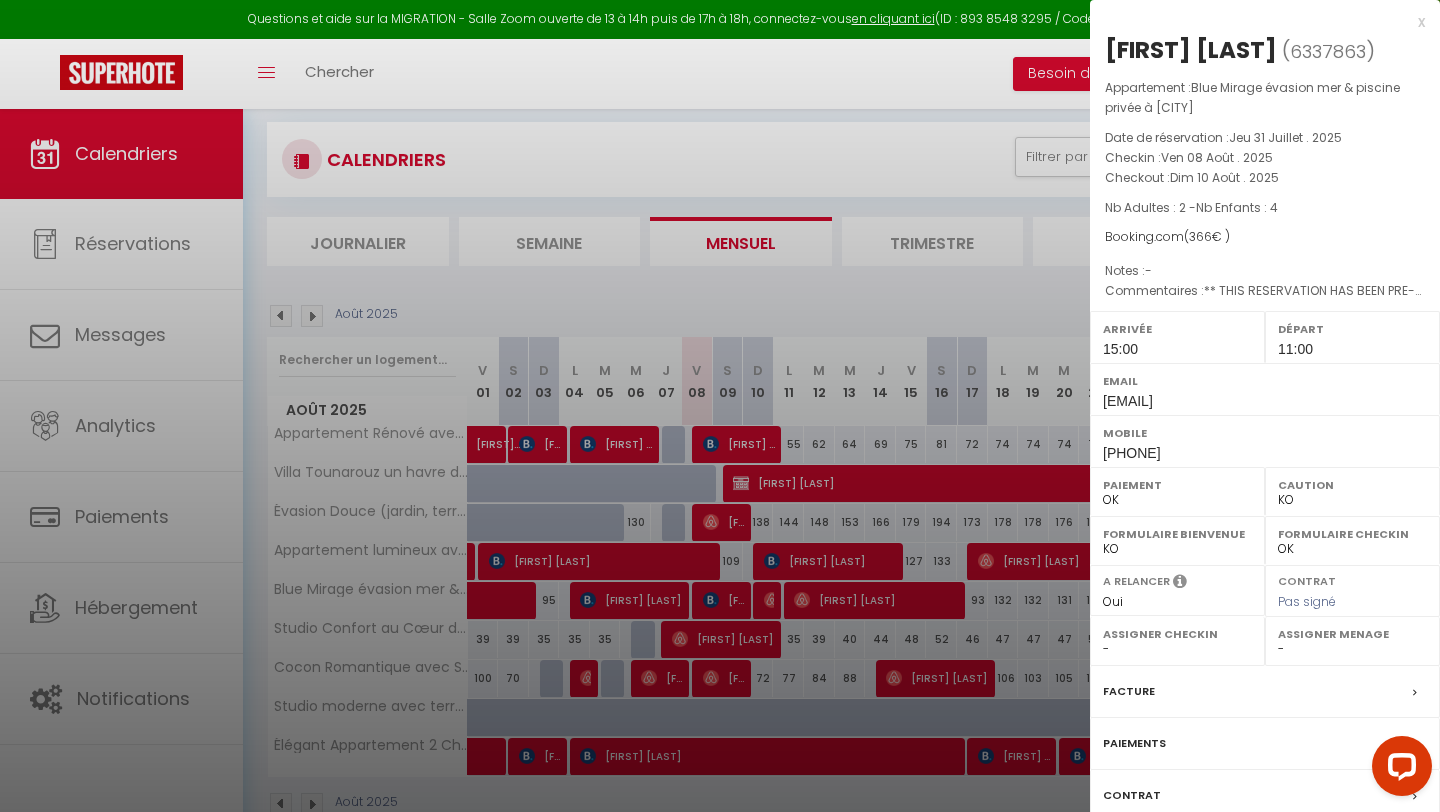 click at bounding box center [720, 406] 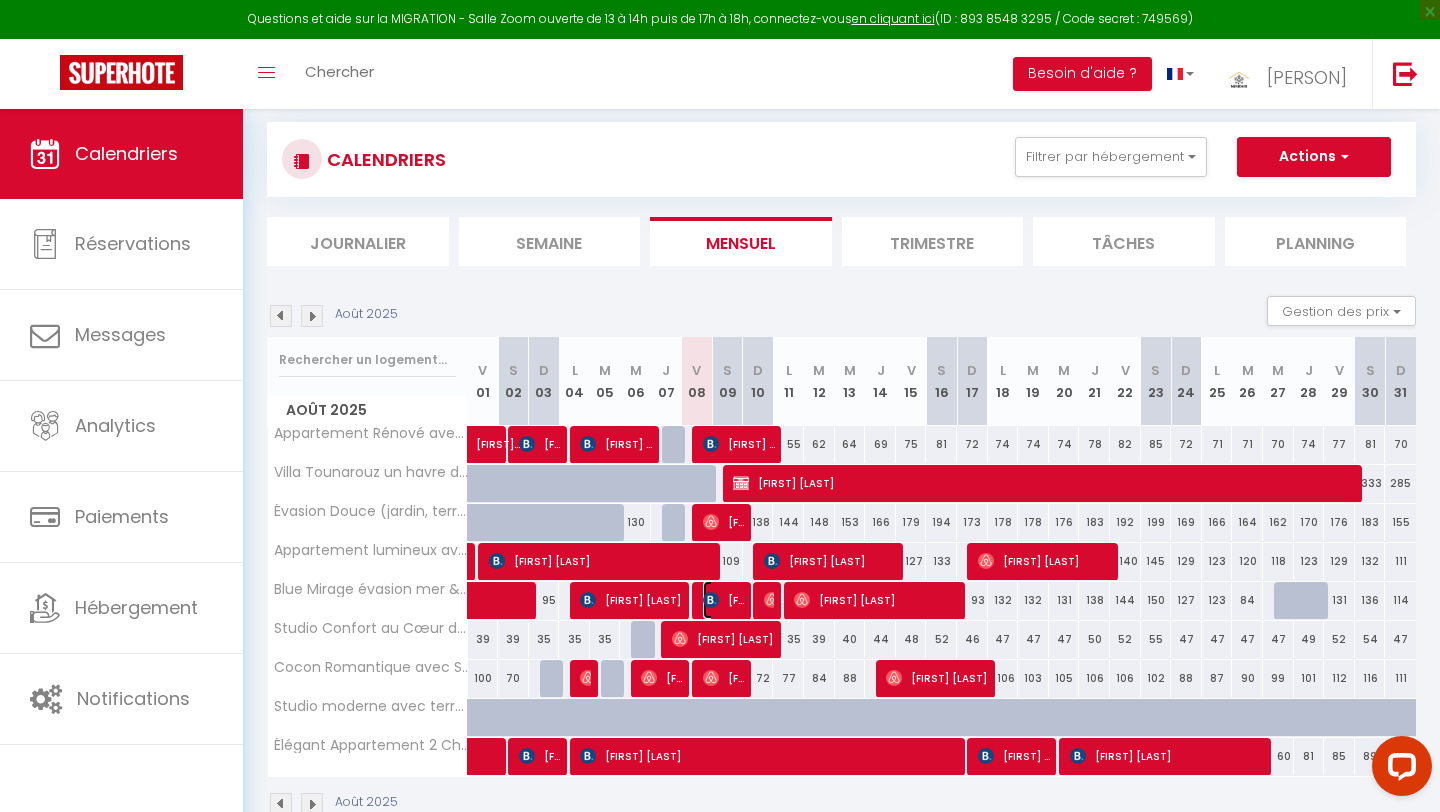 click at bounding box center (711, 600) 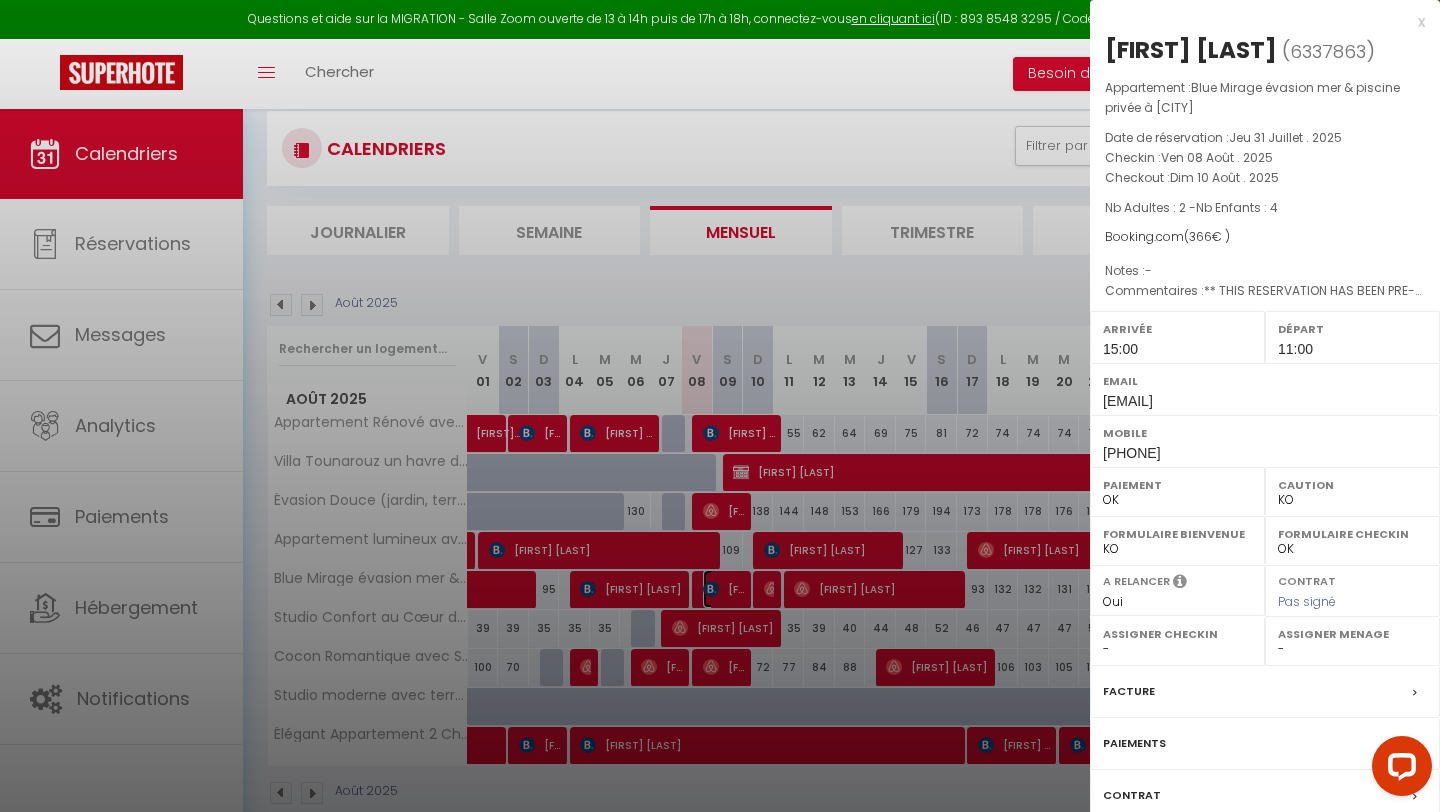 scroll, scrollTop: 33, scrollLeft: 0, axis: vertical 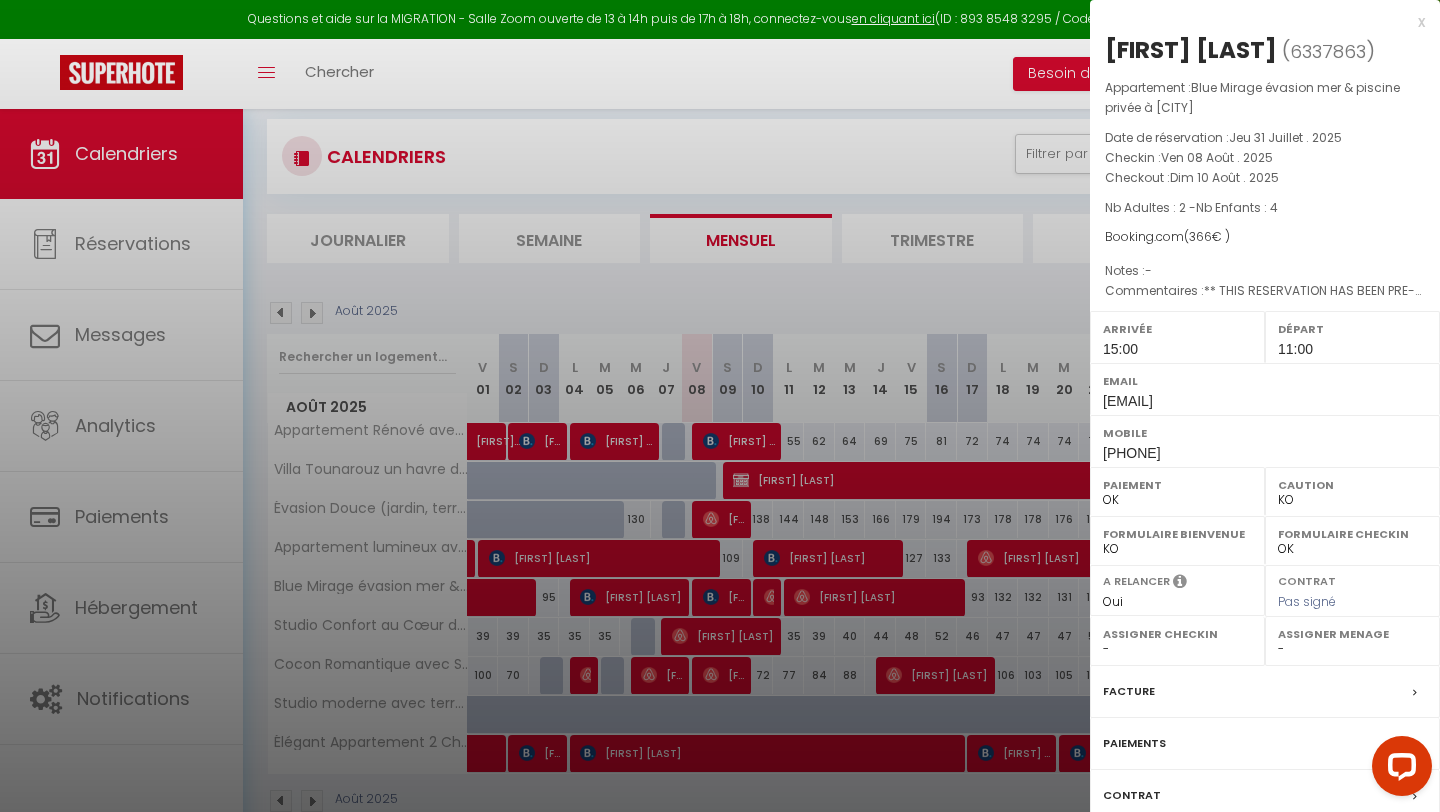 click at bounding box center (720, 406) 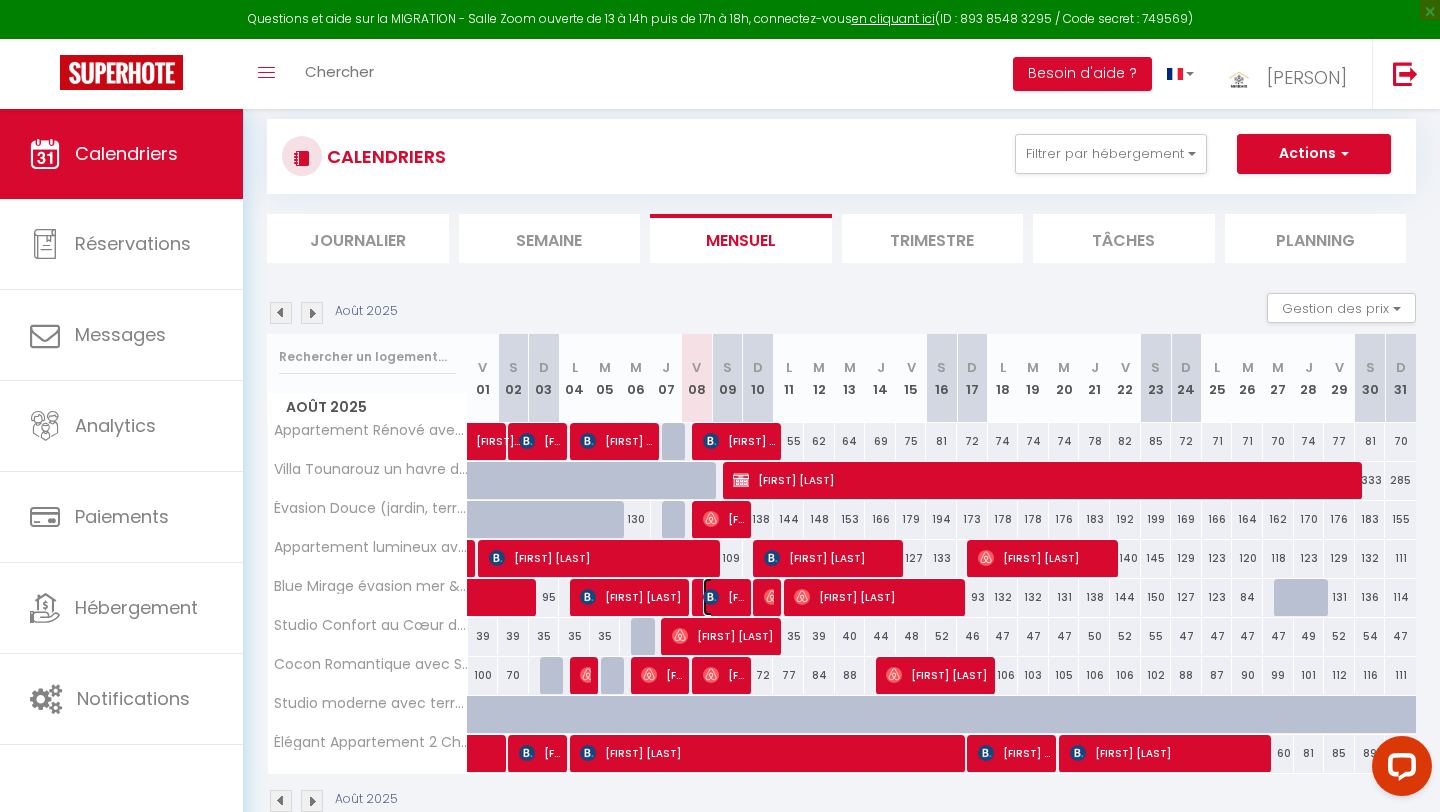 click on "Midouch [LAST]" at bounding box center (723, 597) 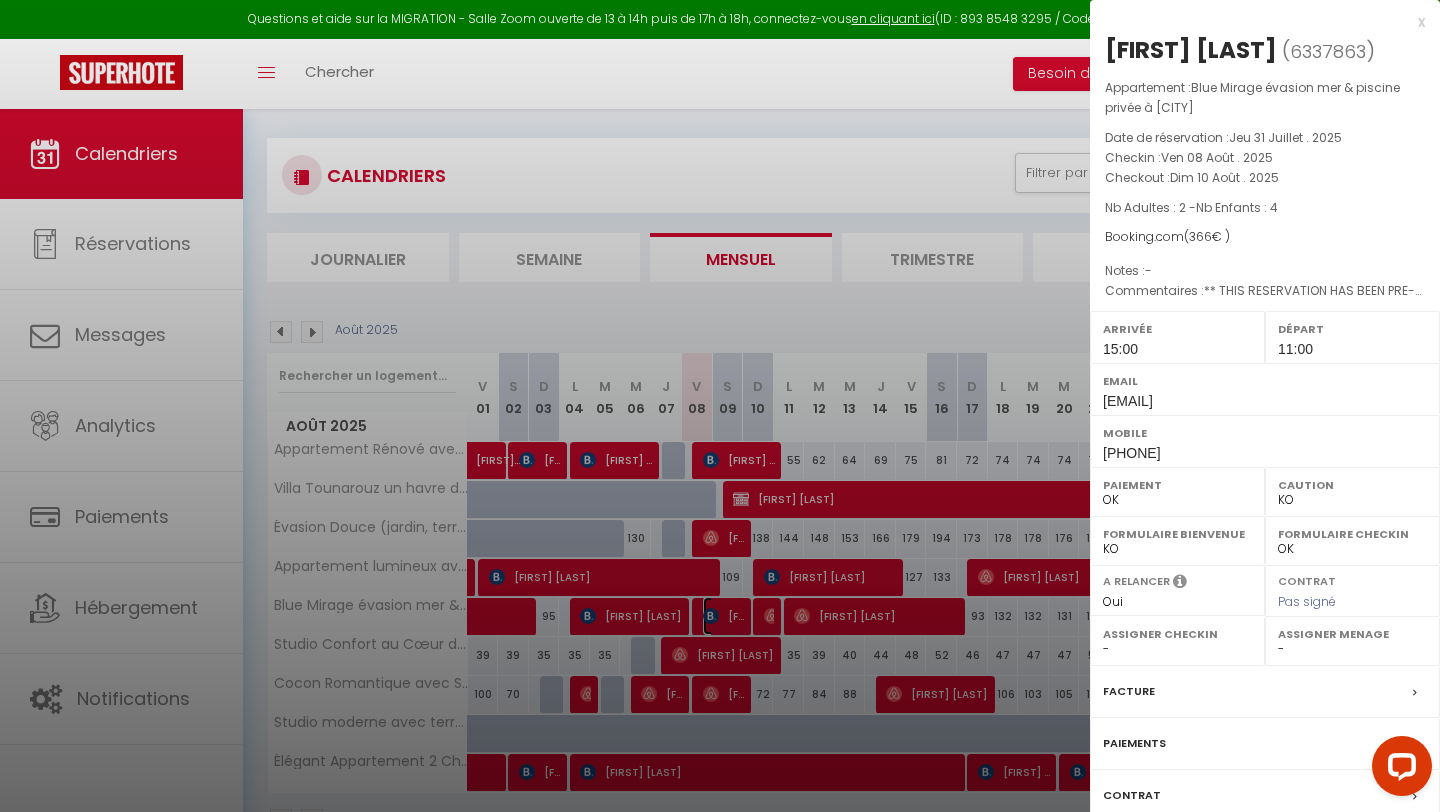 scroll, scrollTop: 0, scrollLeft: 0, axis: both 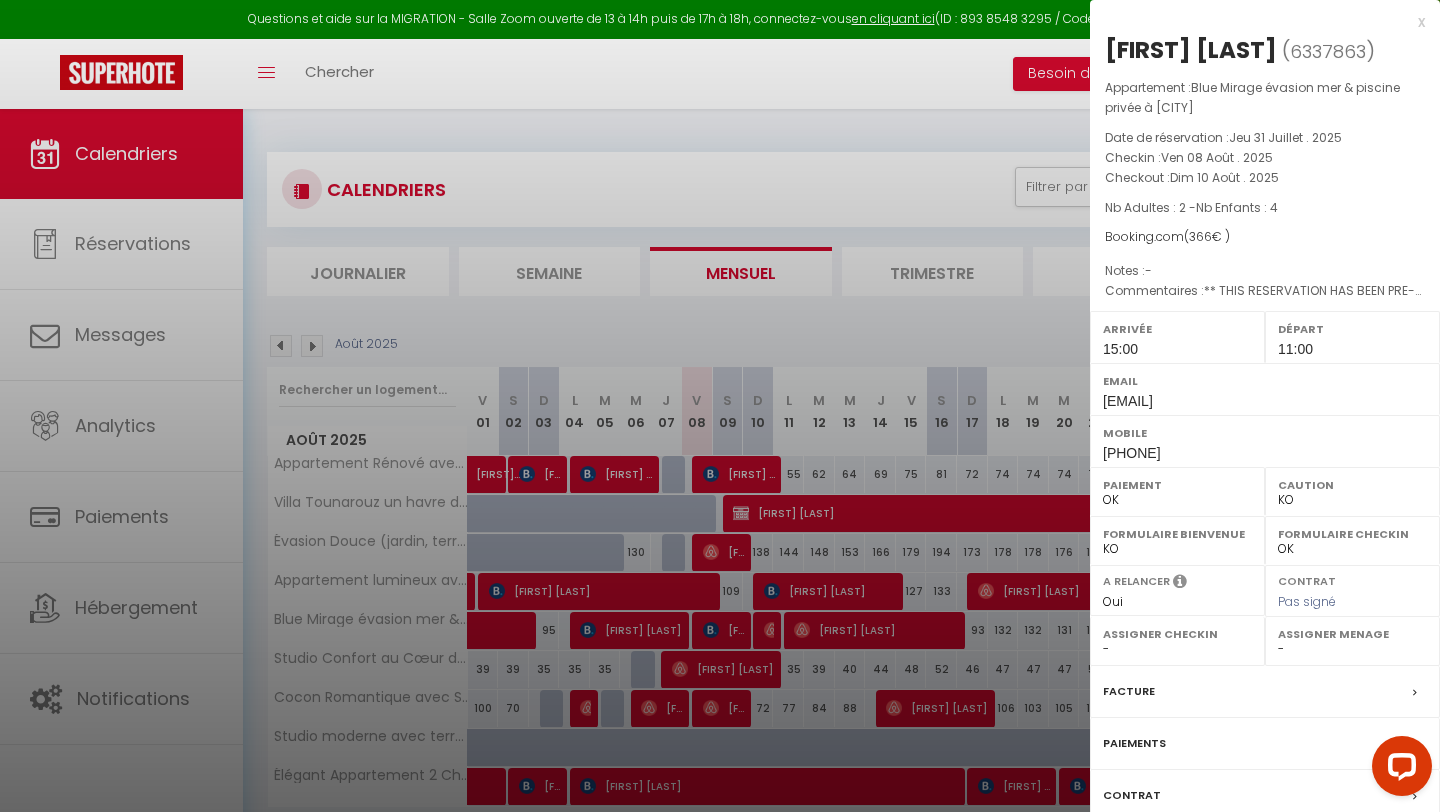 click at bounding box center (720, 406) 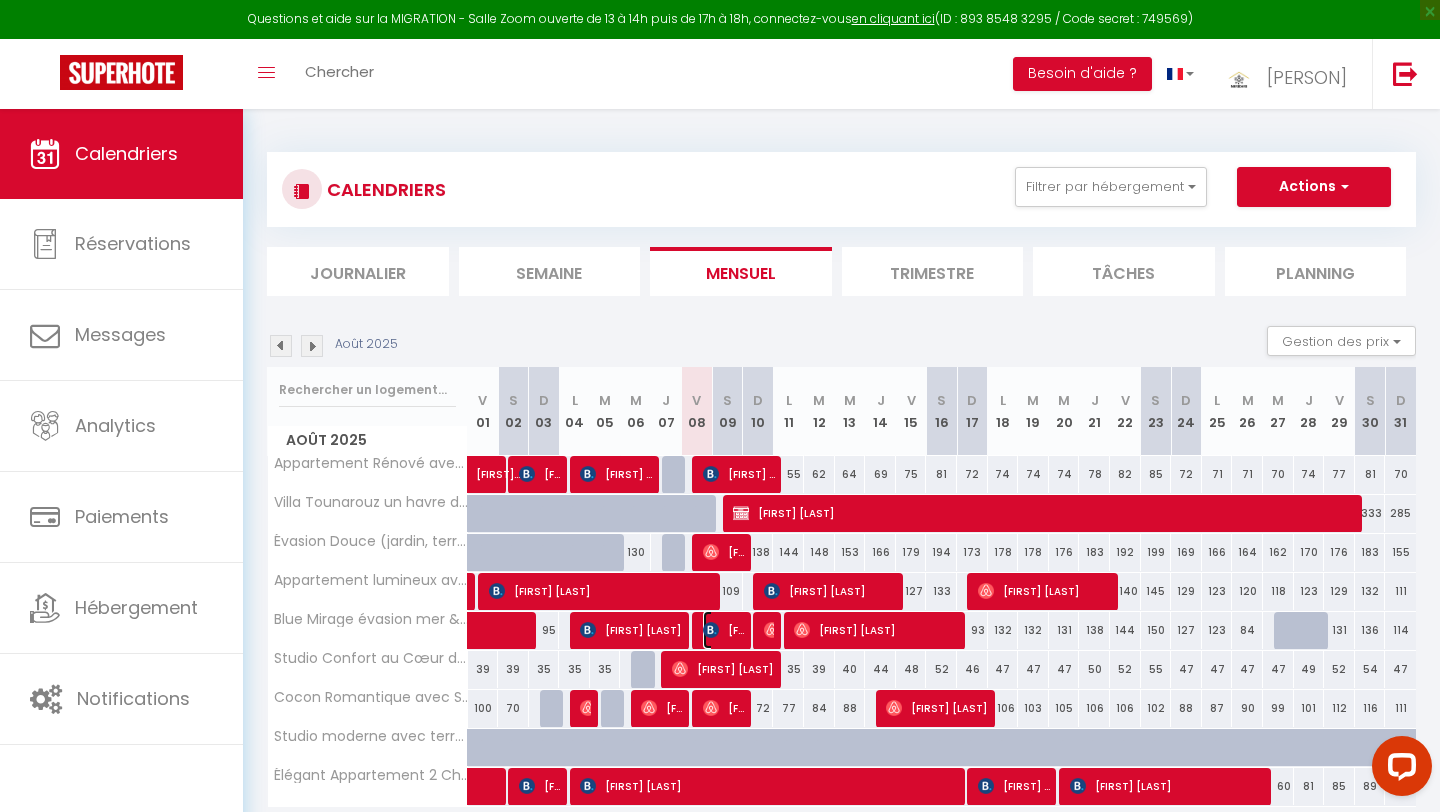 click on "Midouch [LAST]" at bounding box center [723, 630] 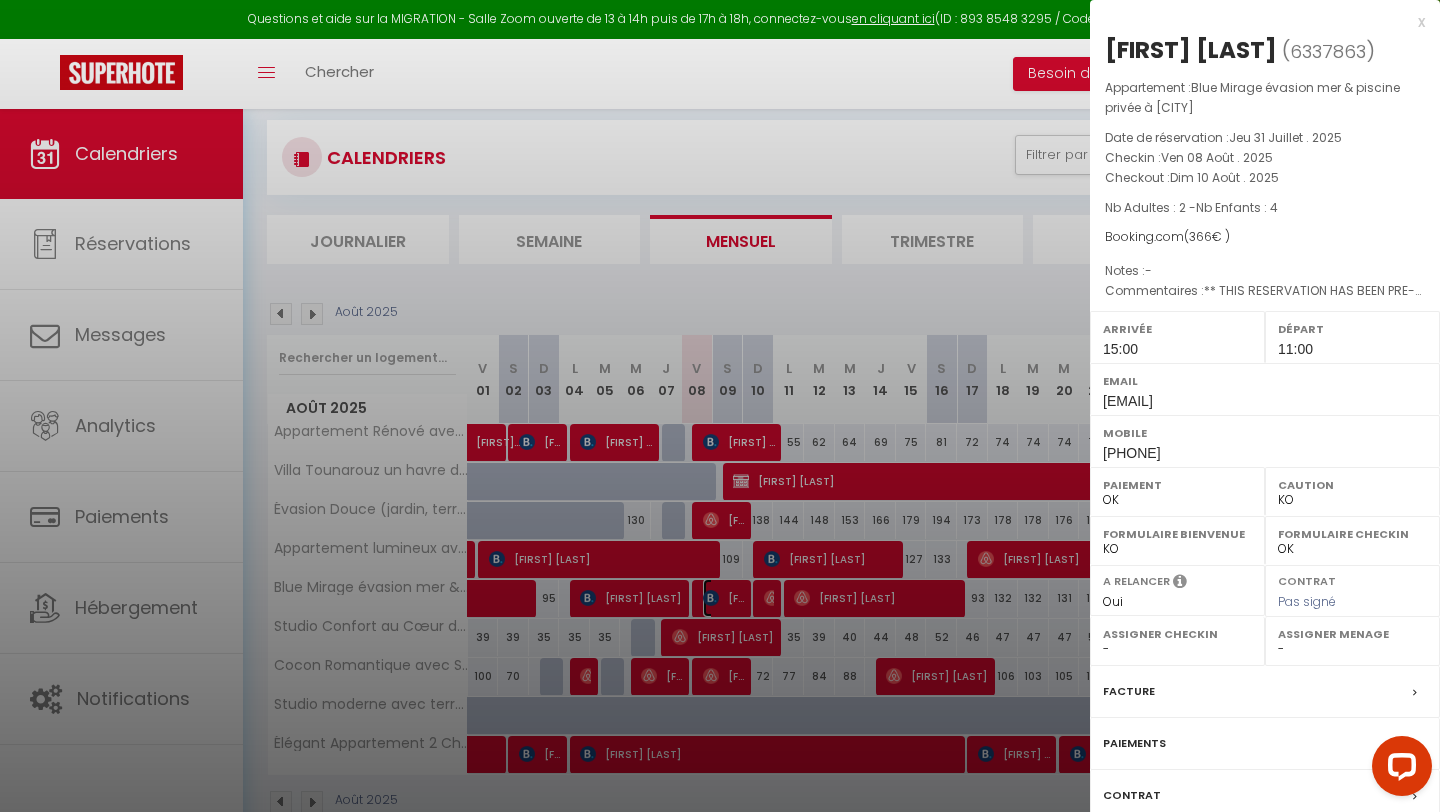 scroll, scrollTop: 0, scrollLeft: 0, axis: both 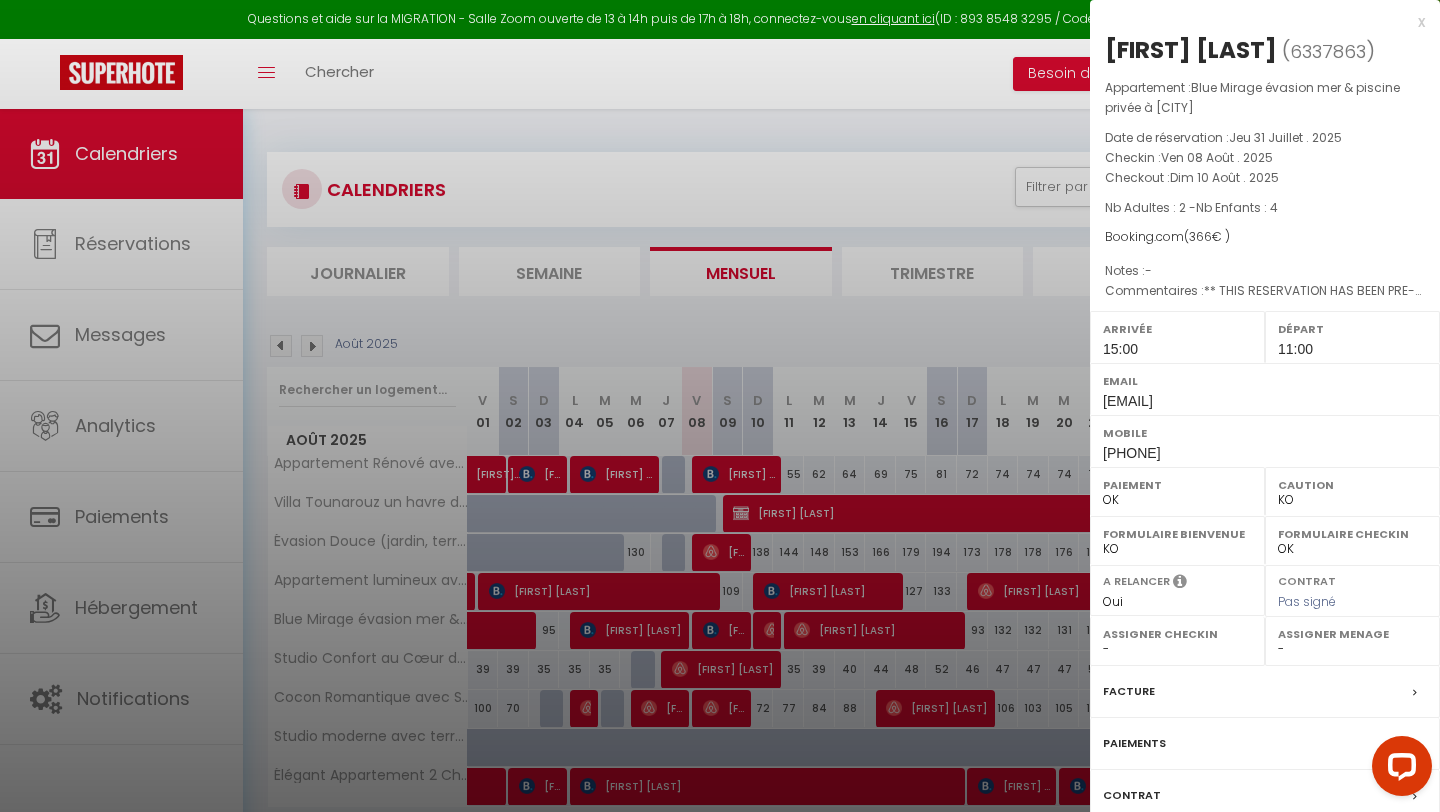 click at bounding box center (720, 406) 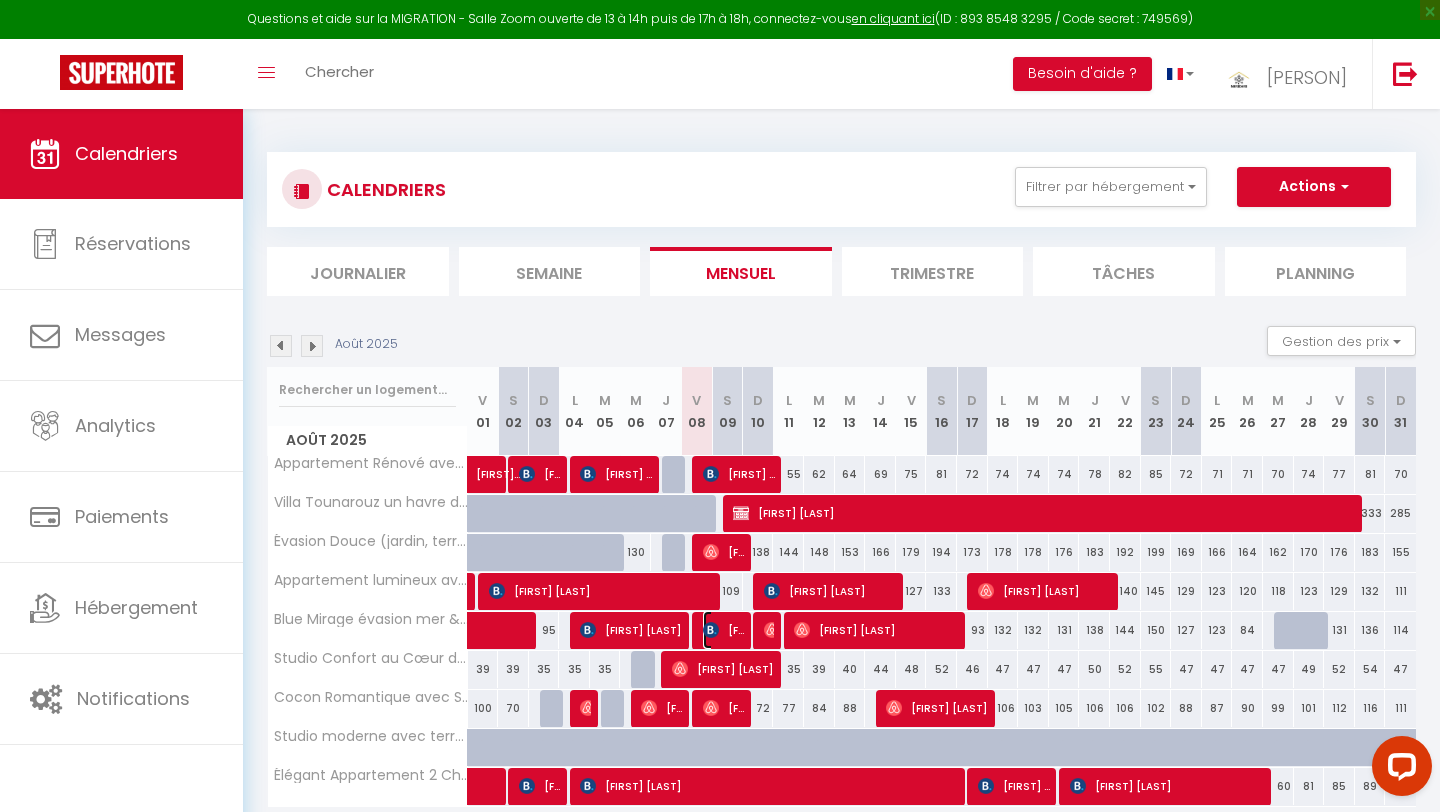 click at bounding box center [711, 630] 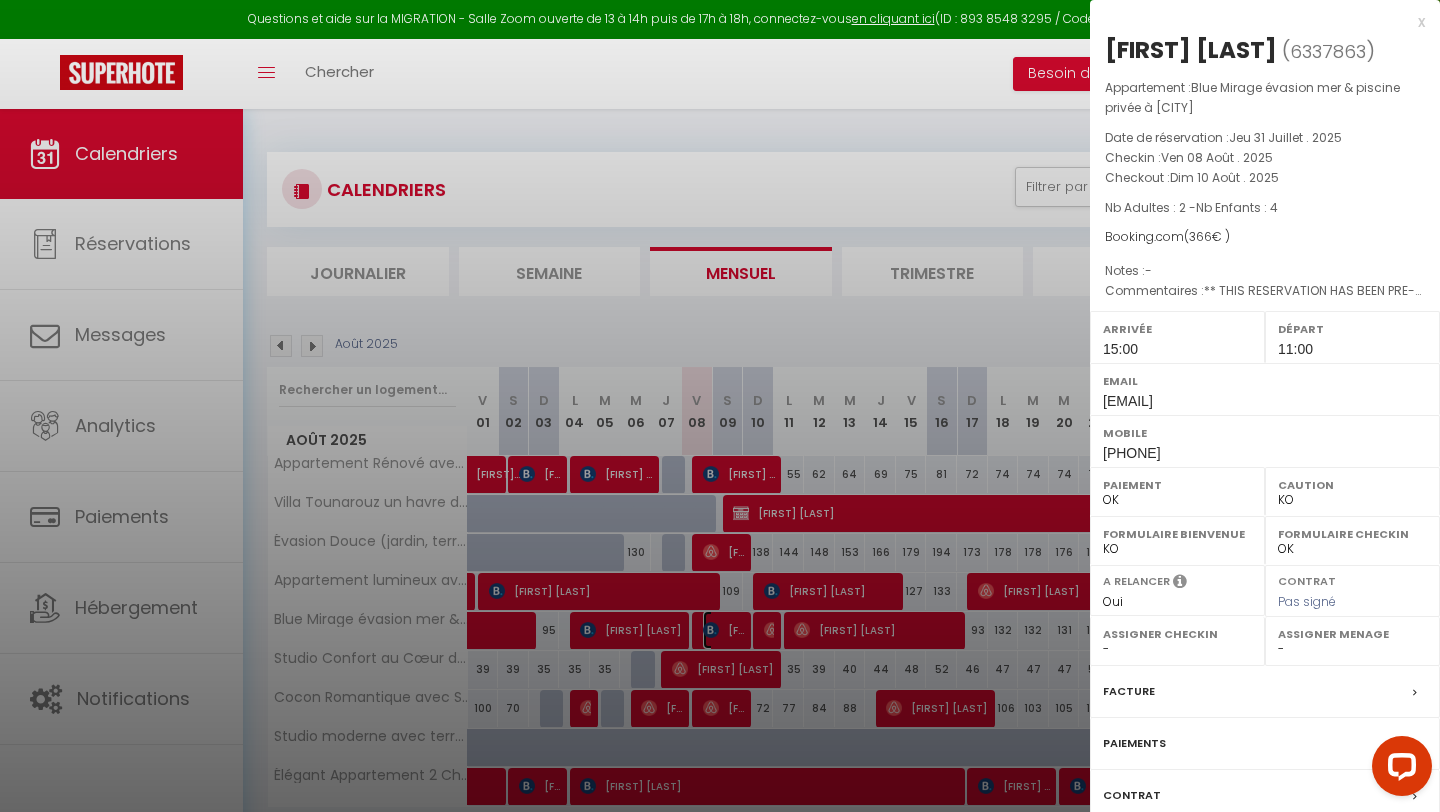 scroll, scrollTop: 109, scrollLeft: 0, axis: vertical 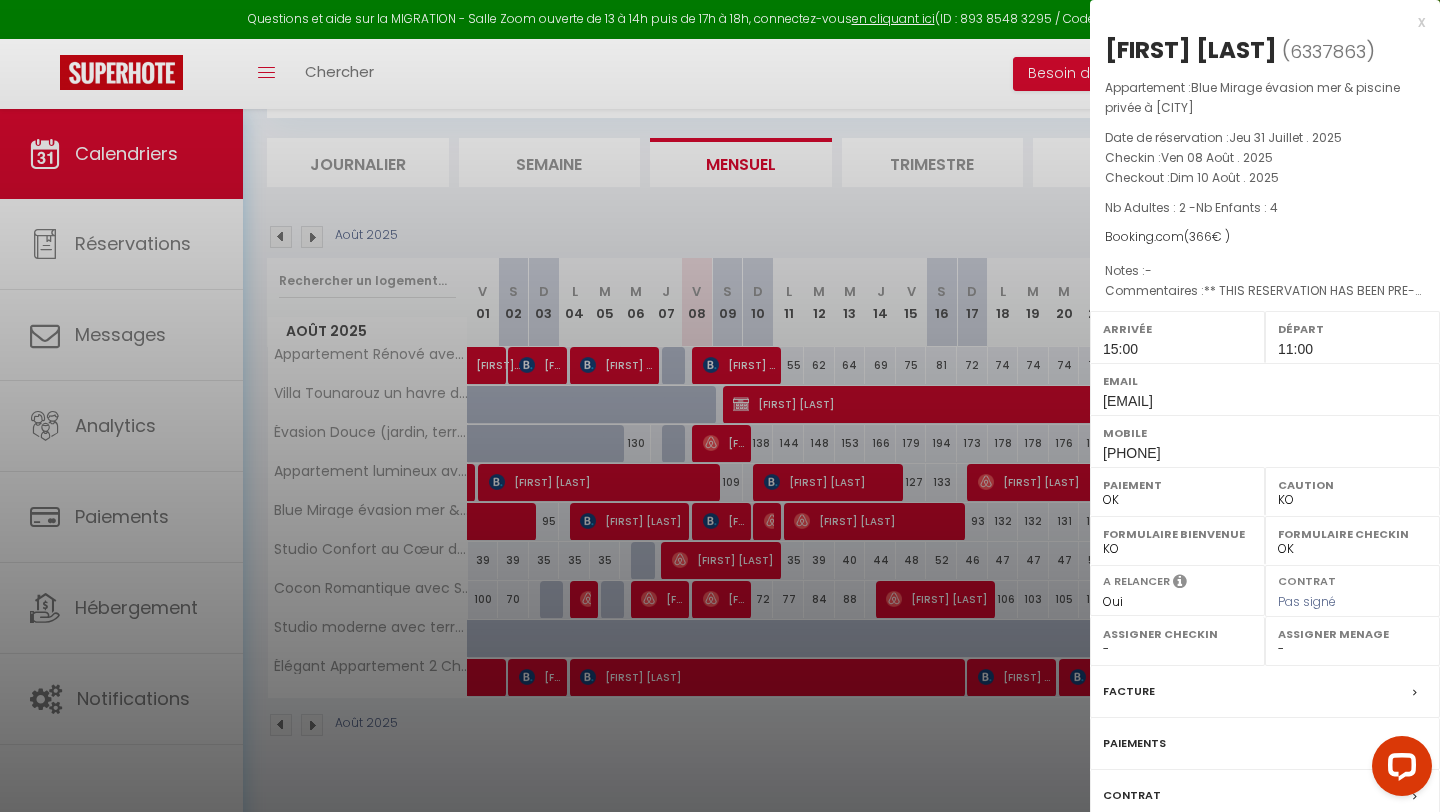 click on "Contrat" at bounding box center (1132, 795) 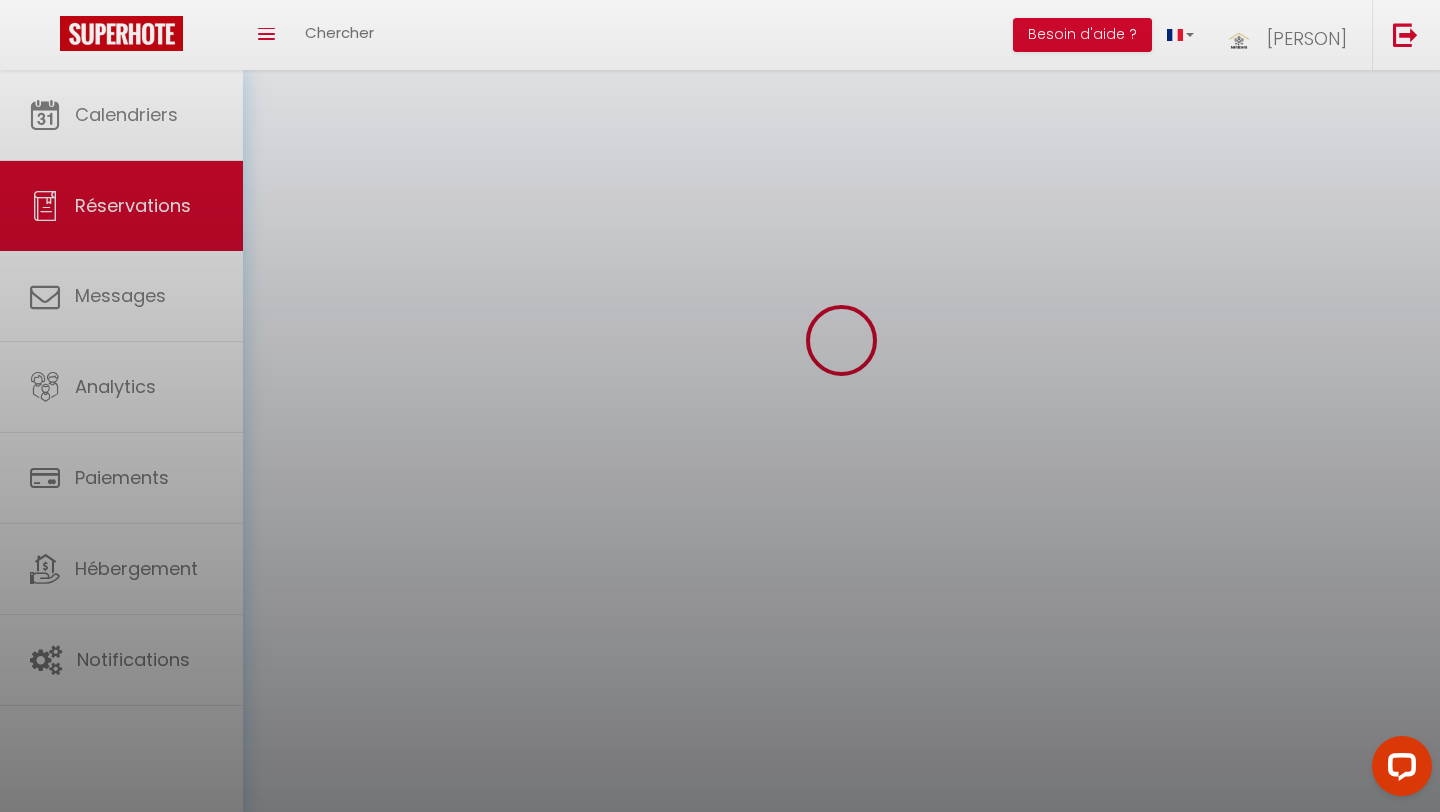 scroll, scrollTop: 0, scrollLeft: 0, axis: both 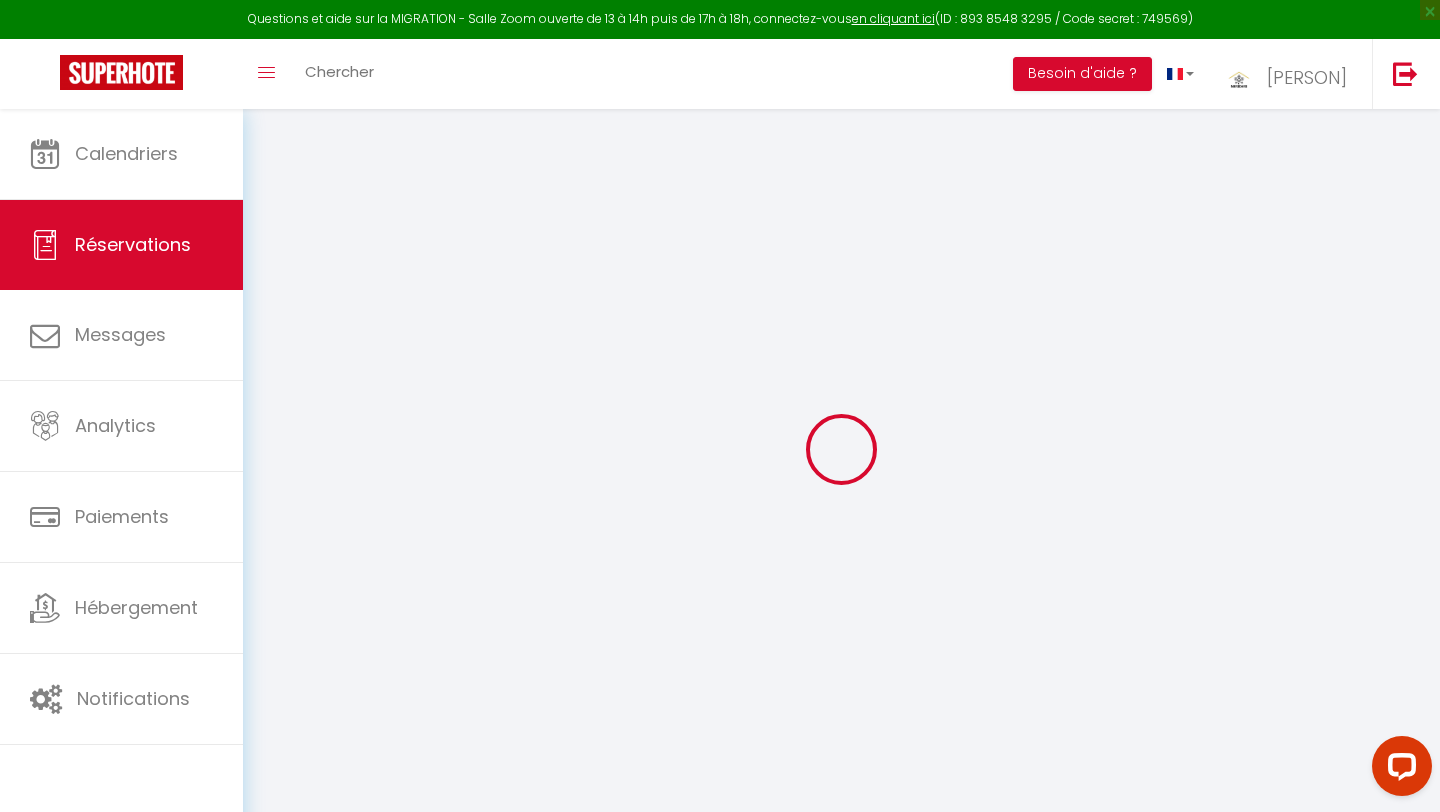 select 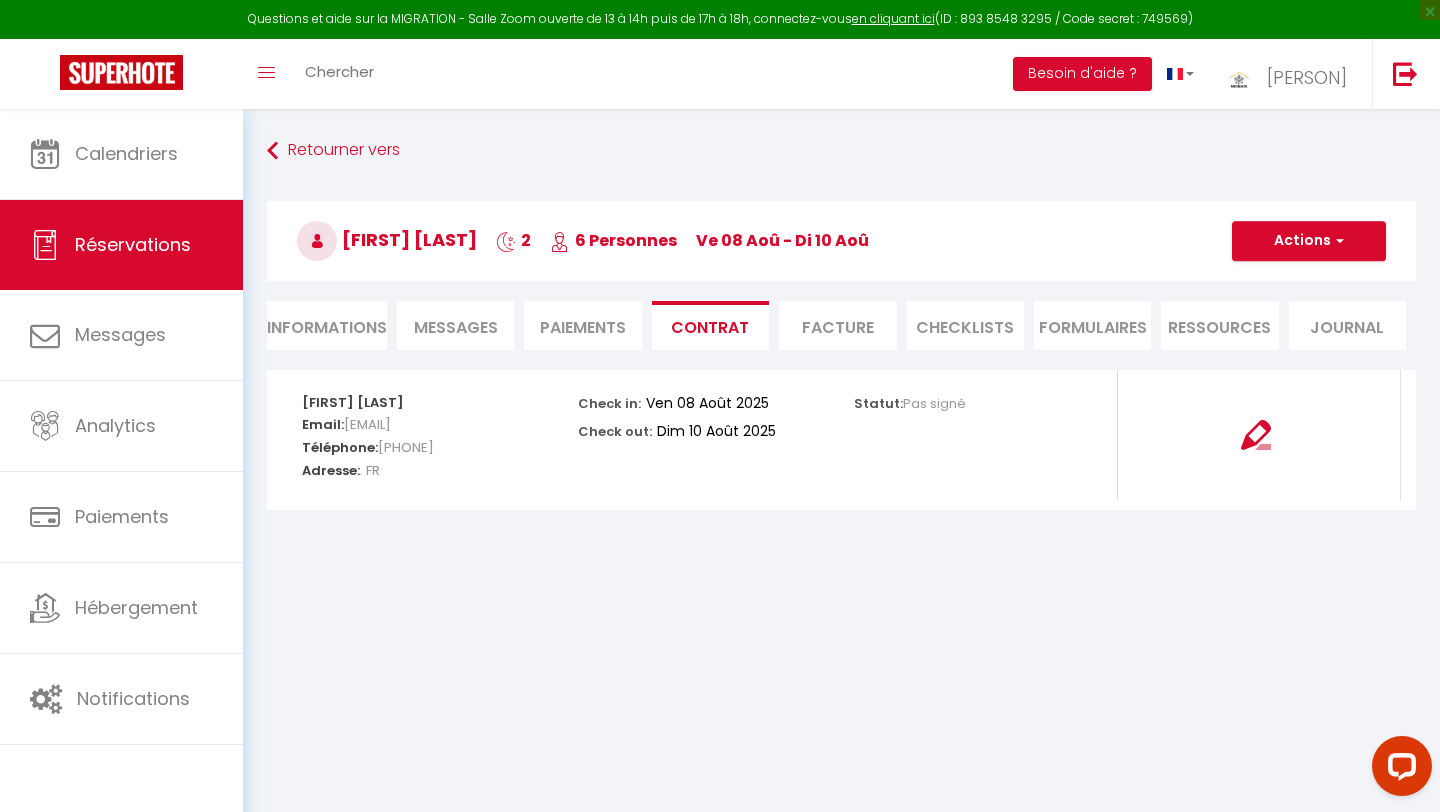 click on "Messages" at bounding box center (456, 327) 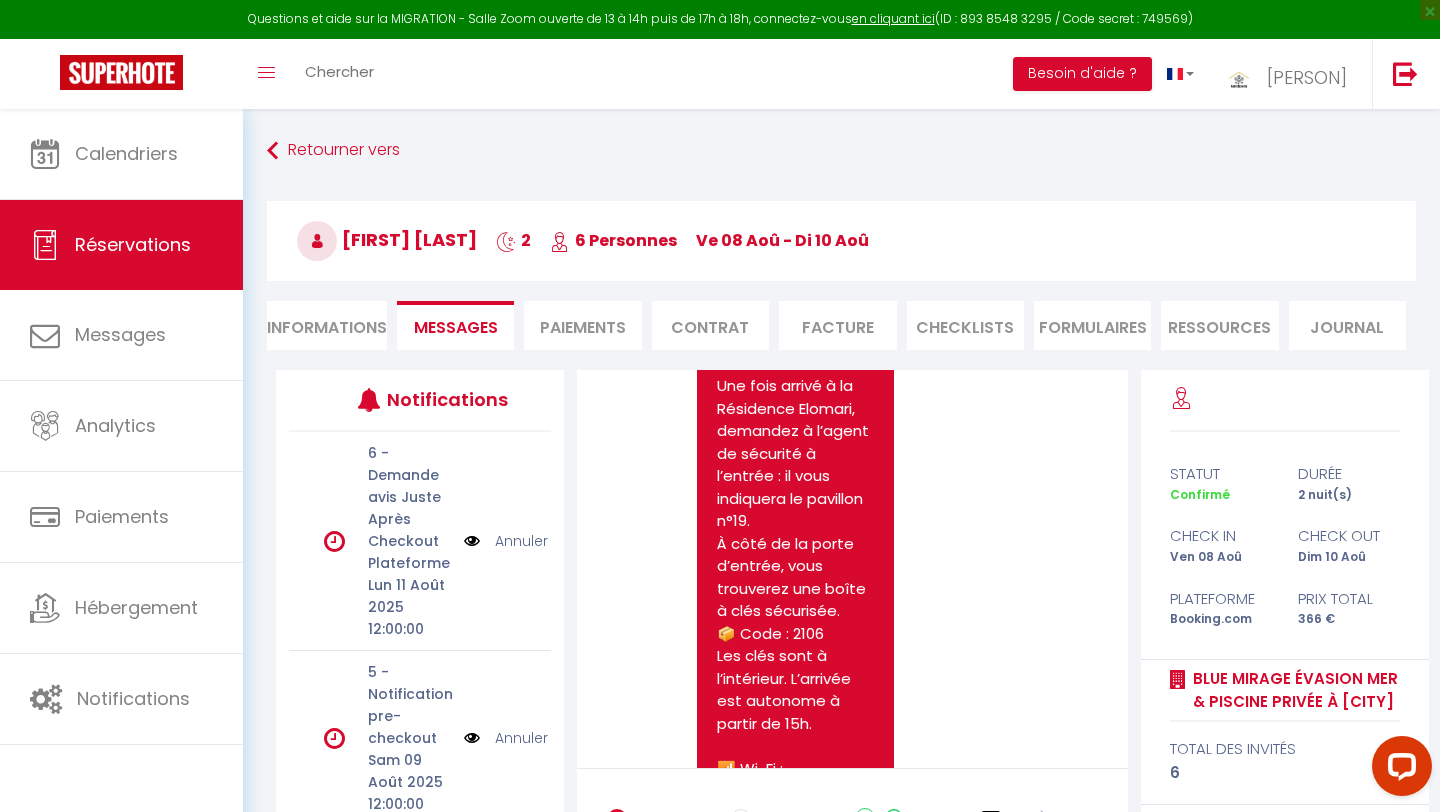 scroll, scrollTop: 3923, scrollLeft: 0, axis: vertical 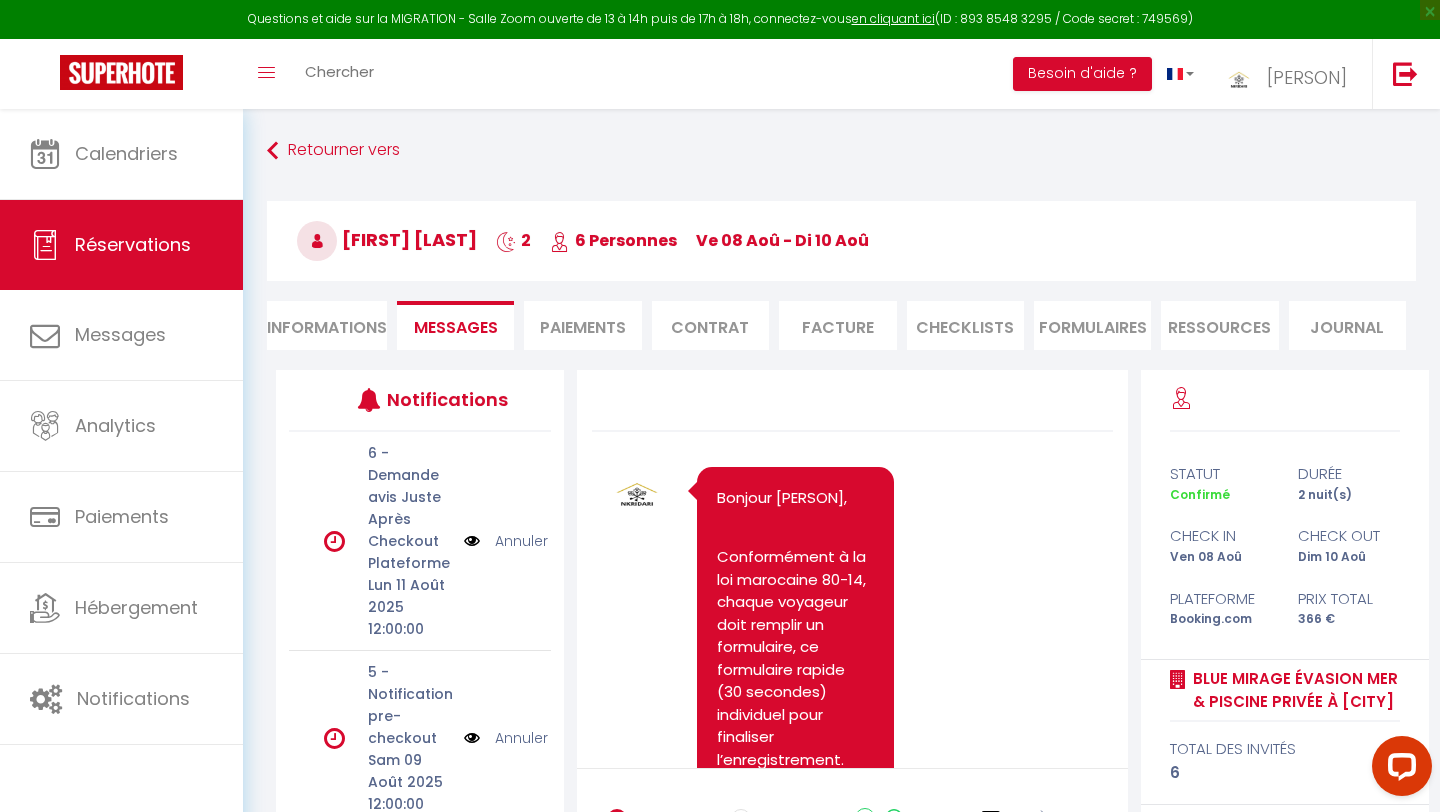 click on "Informations" at bounding box center (327, 325) 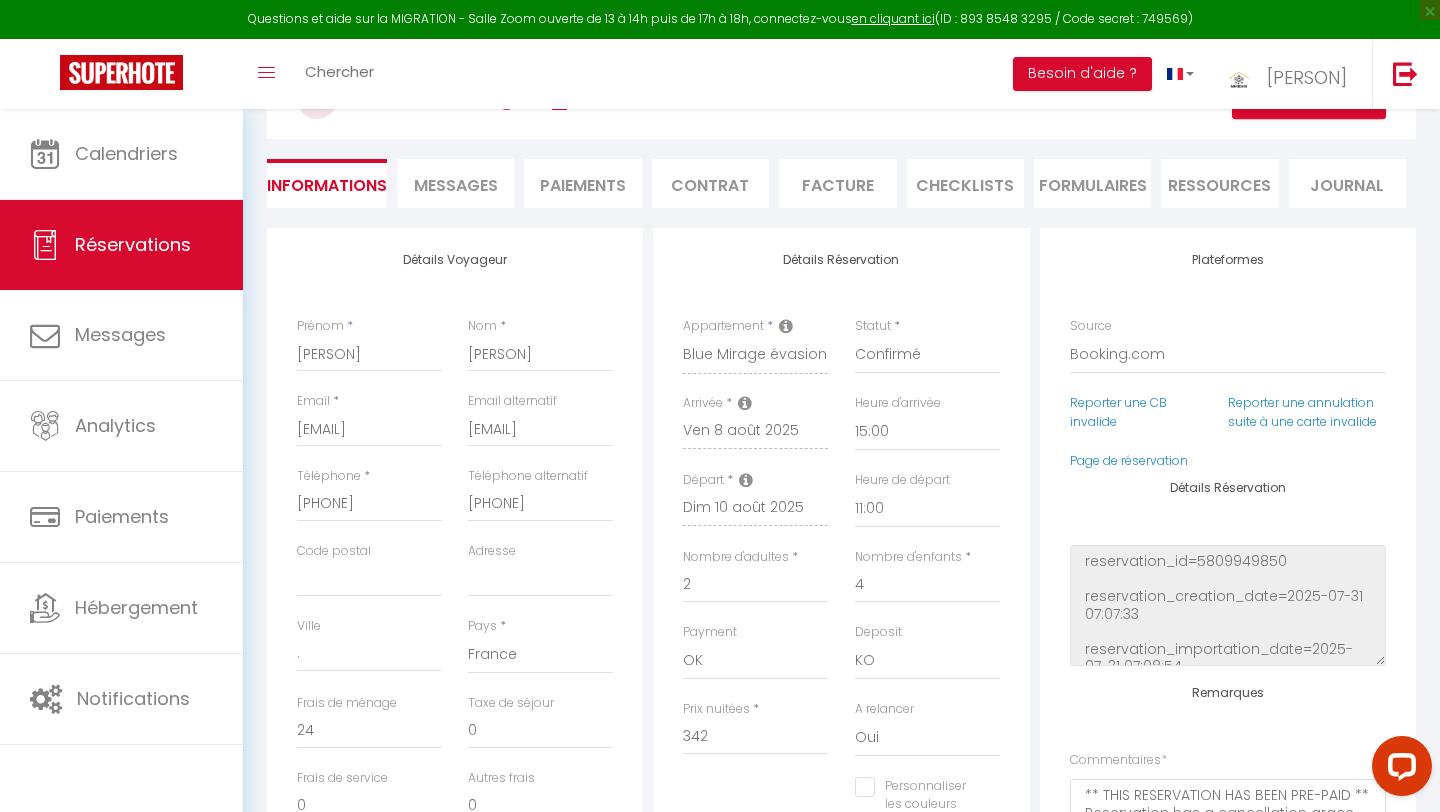 scroll, scrollTop: 0, scrollLeft: 0, axis: both 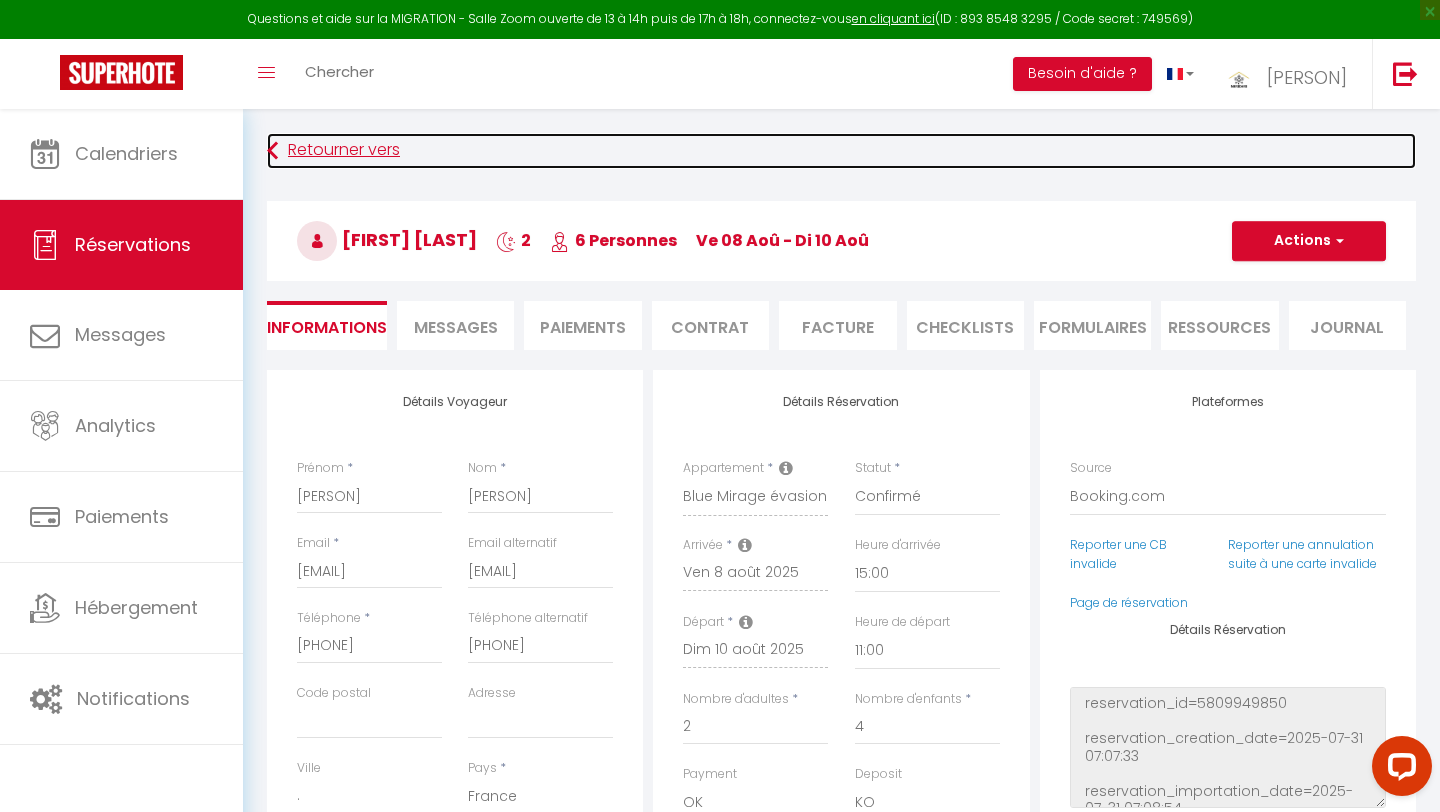click on "Retourner vers" at bounding box center [841, 151] 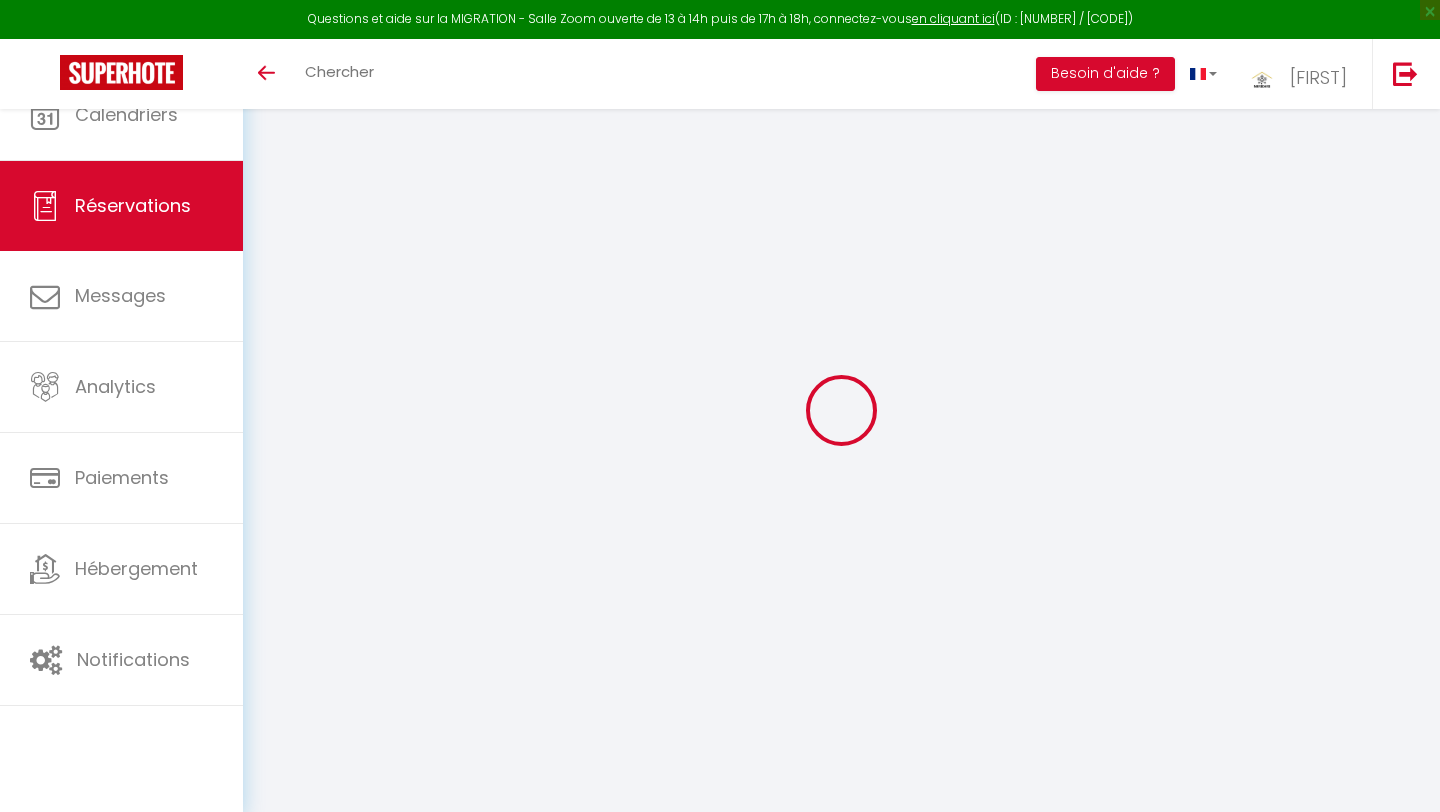 scroll, scrollTop: 0, scrollLeft: 0, axis: both 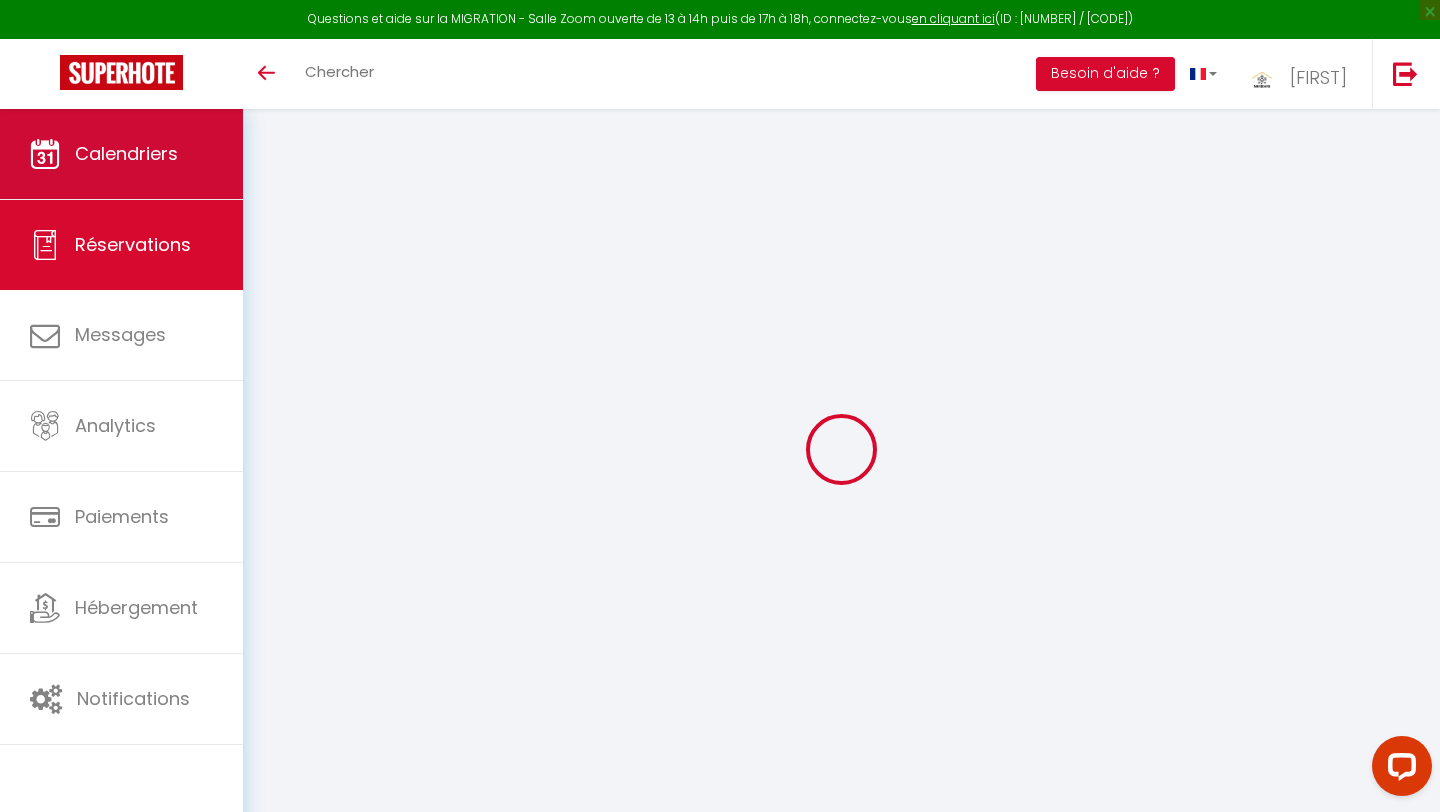 click on "Calendriers" at bounding box center [121, 154] 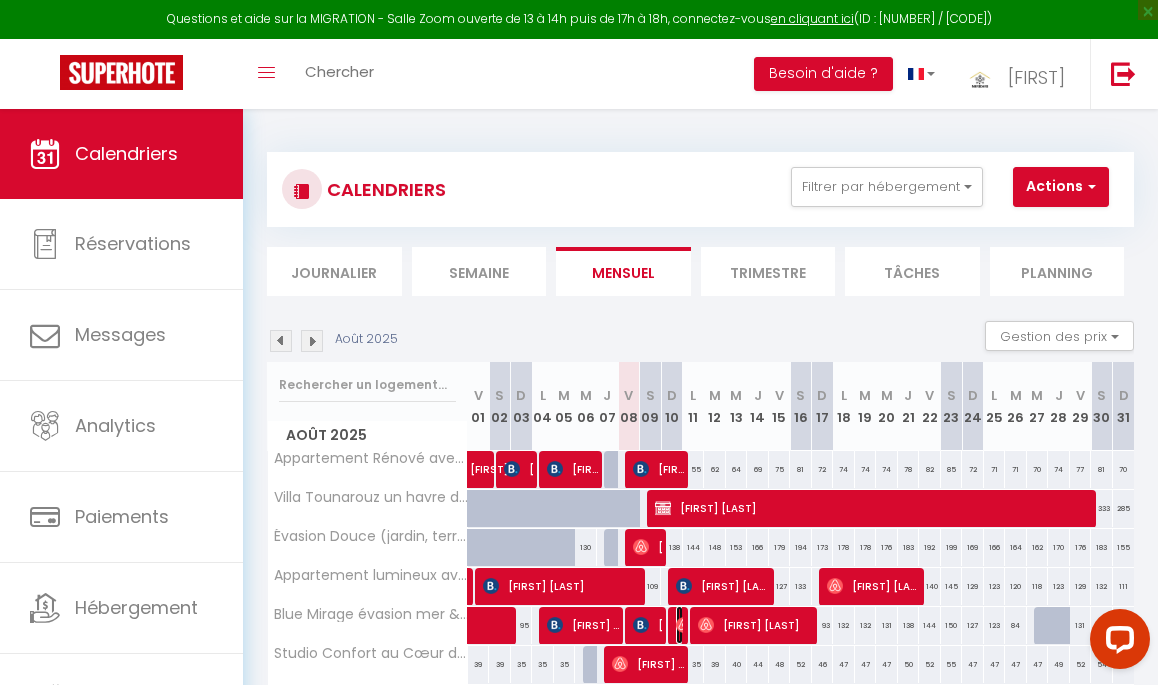 click at bounding box center [684, 625] 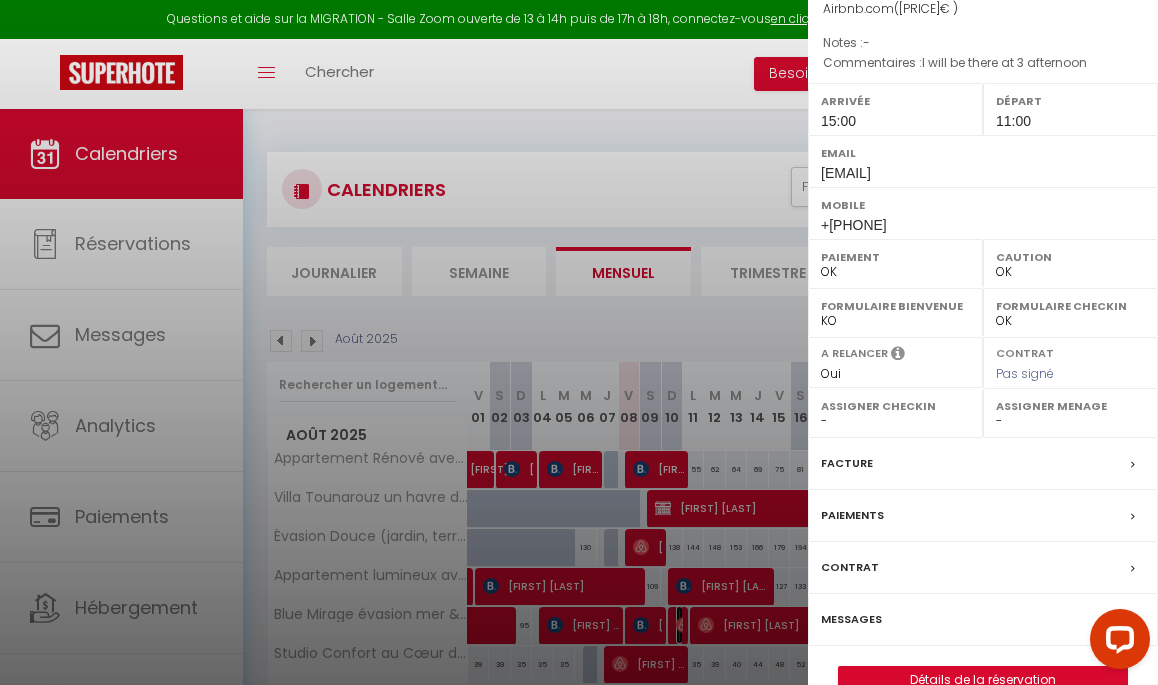 scroll, scrollTop: 267, scrollLeft: 0, axis: vertical 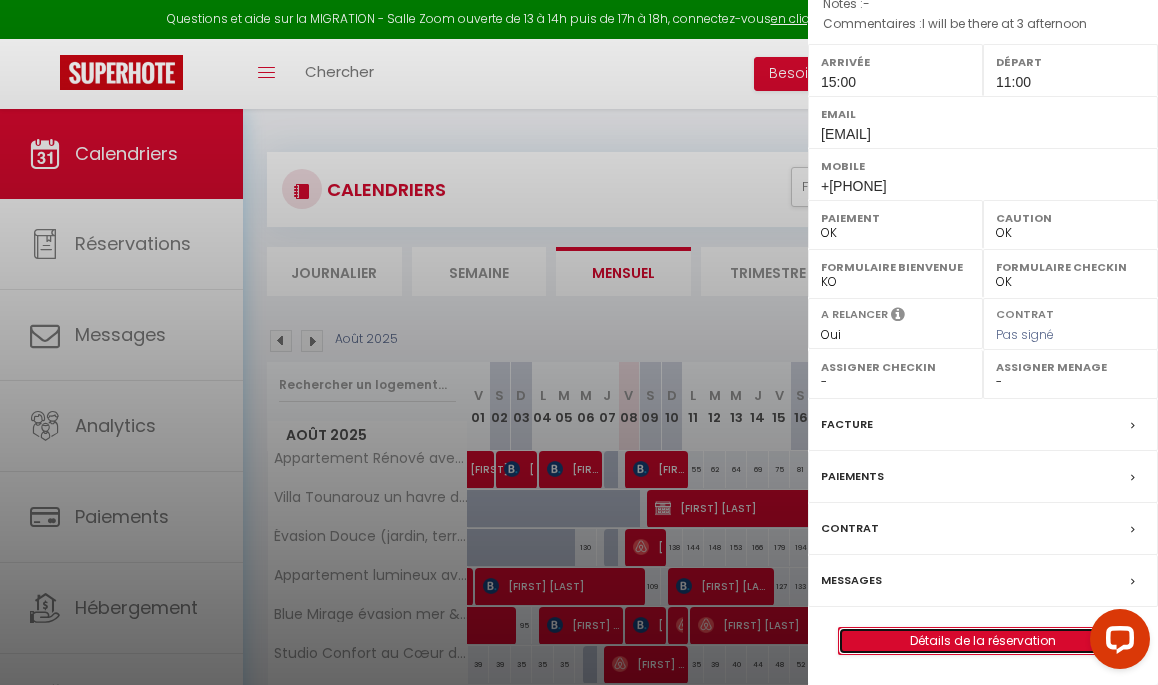 click on "Détails de la réservation" at bounding box center [983, 641] 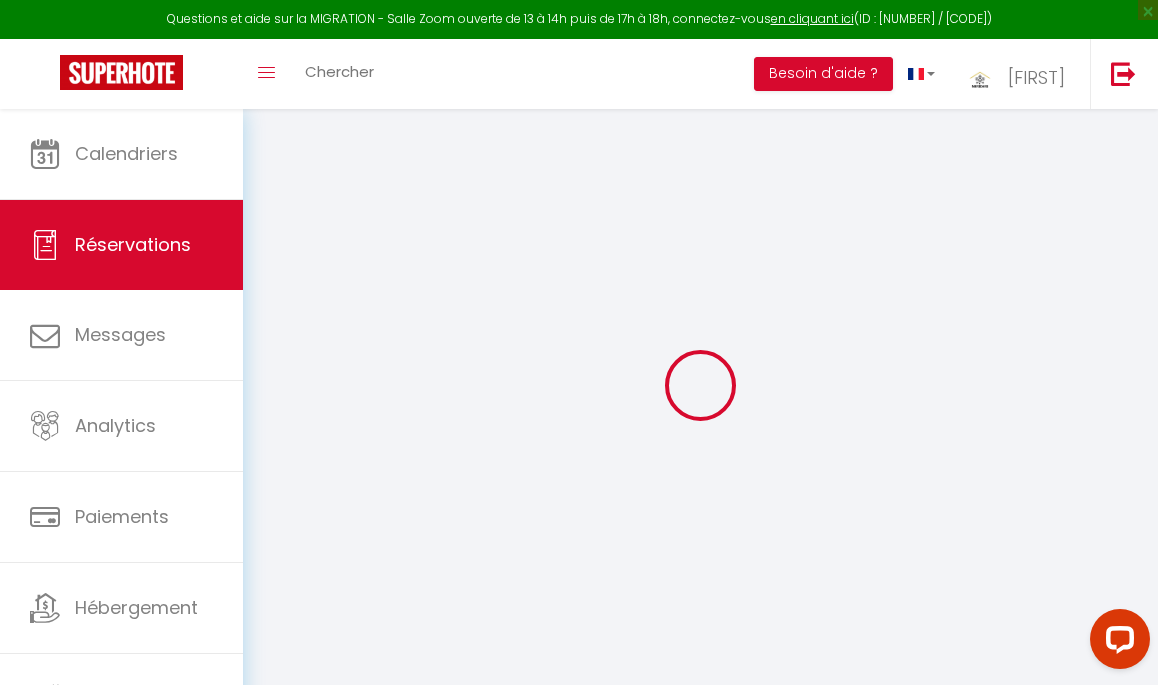 type on "Nabil" 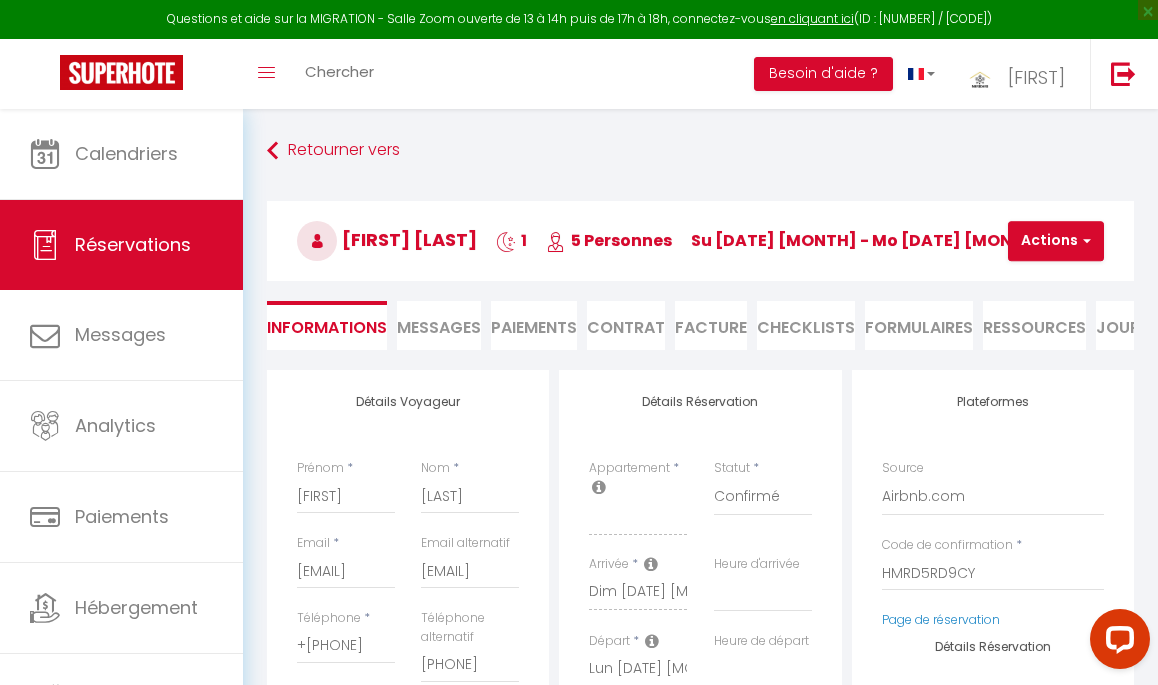 type on "35" 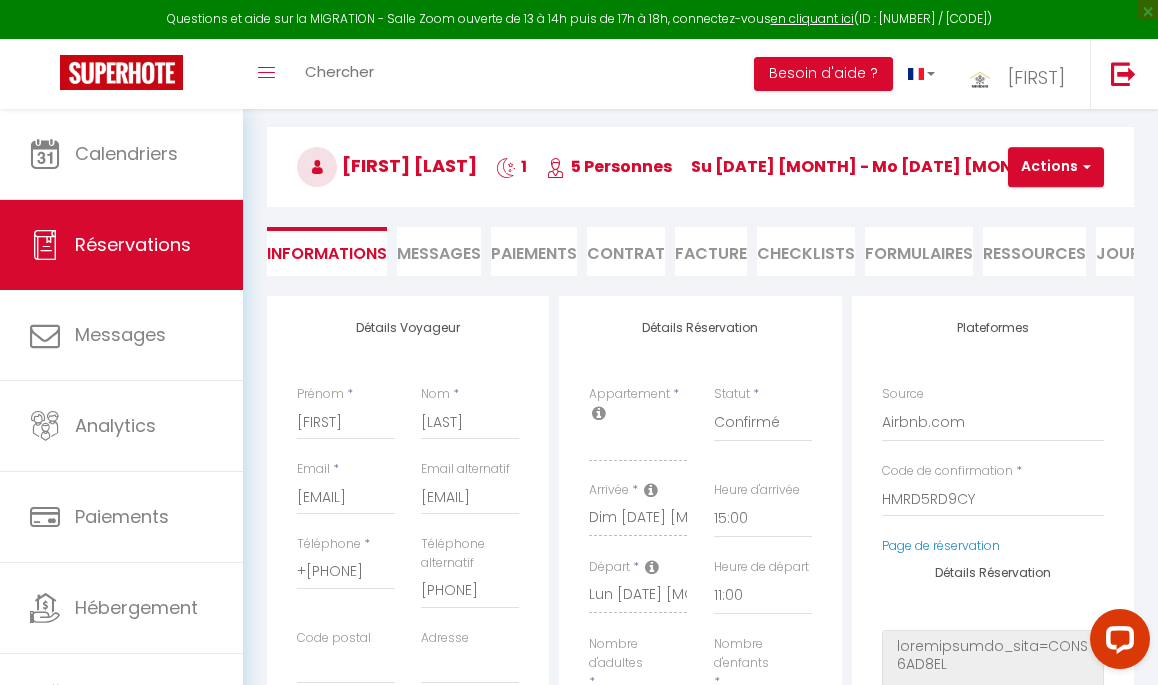 scroll, scrollTop: 0, scrollLeft: 0, axis: both 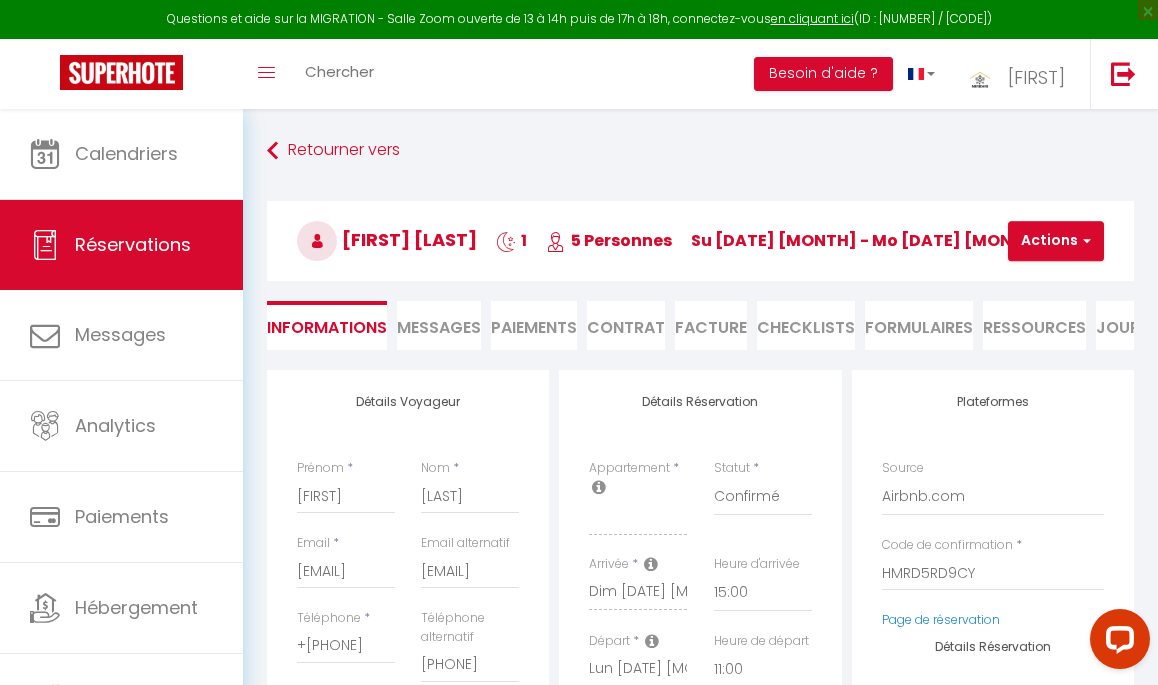 click on "Ressources" at bounding box center (1034, 325) 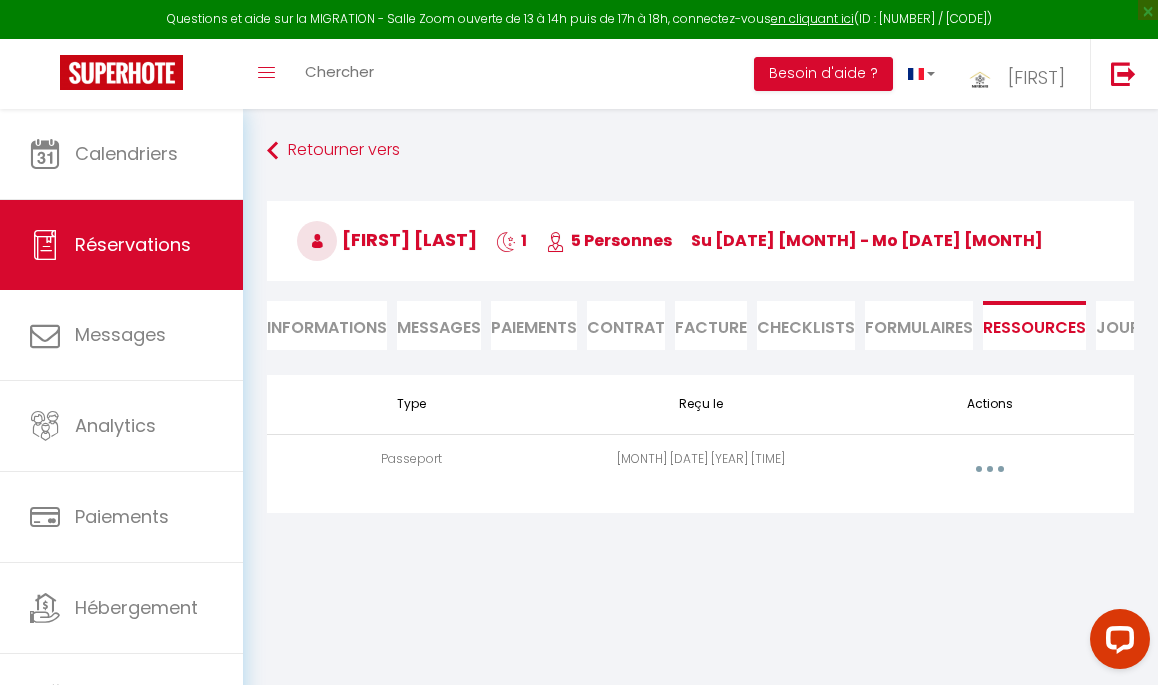 click at bounding box center [989, 469] 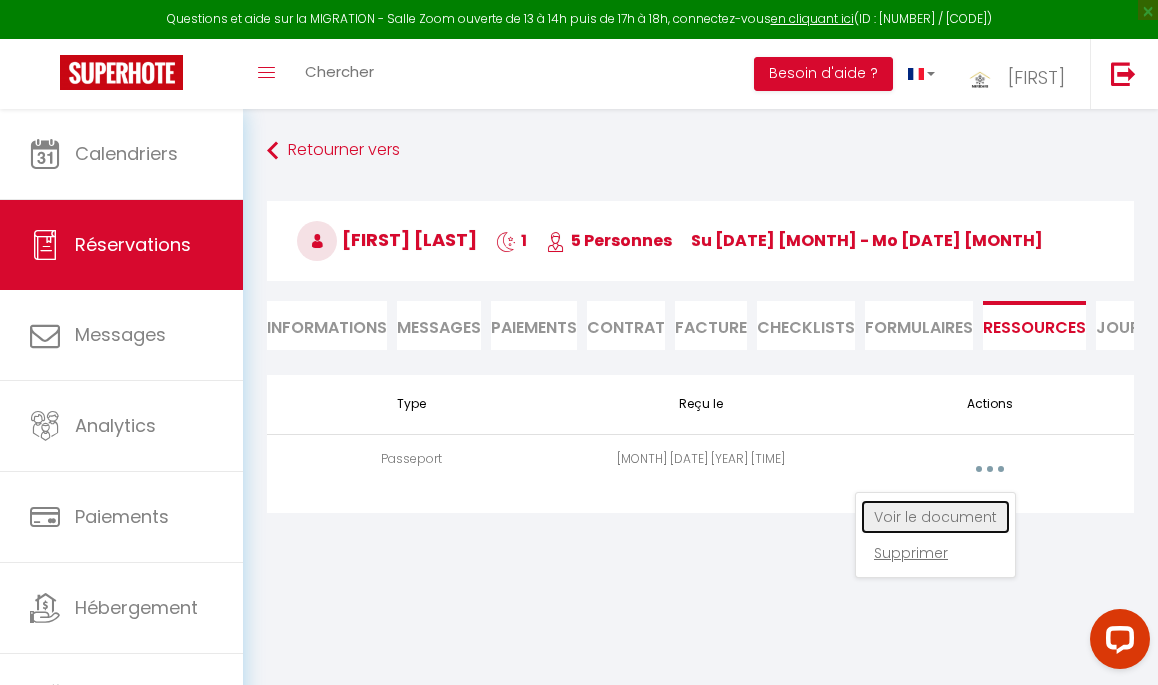click on "Voir le document" at bounding box center (935, 517) 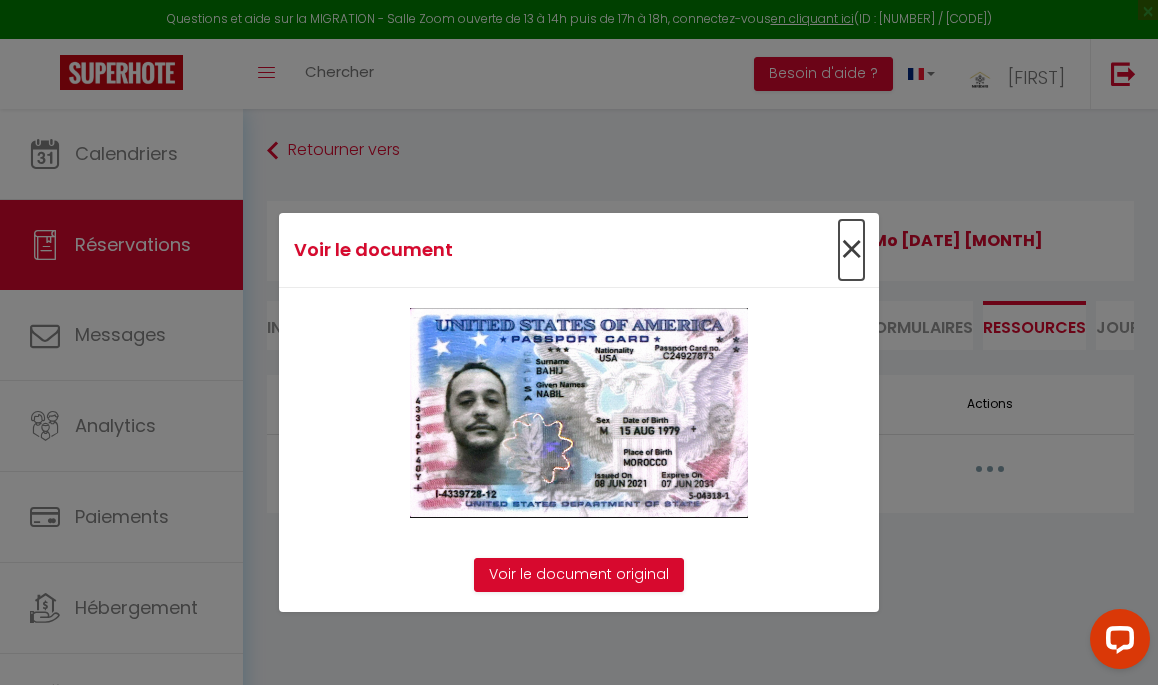 click on "×" at bounding box center (851, 250) 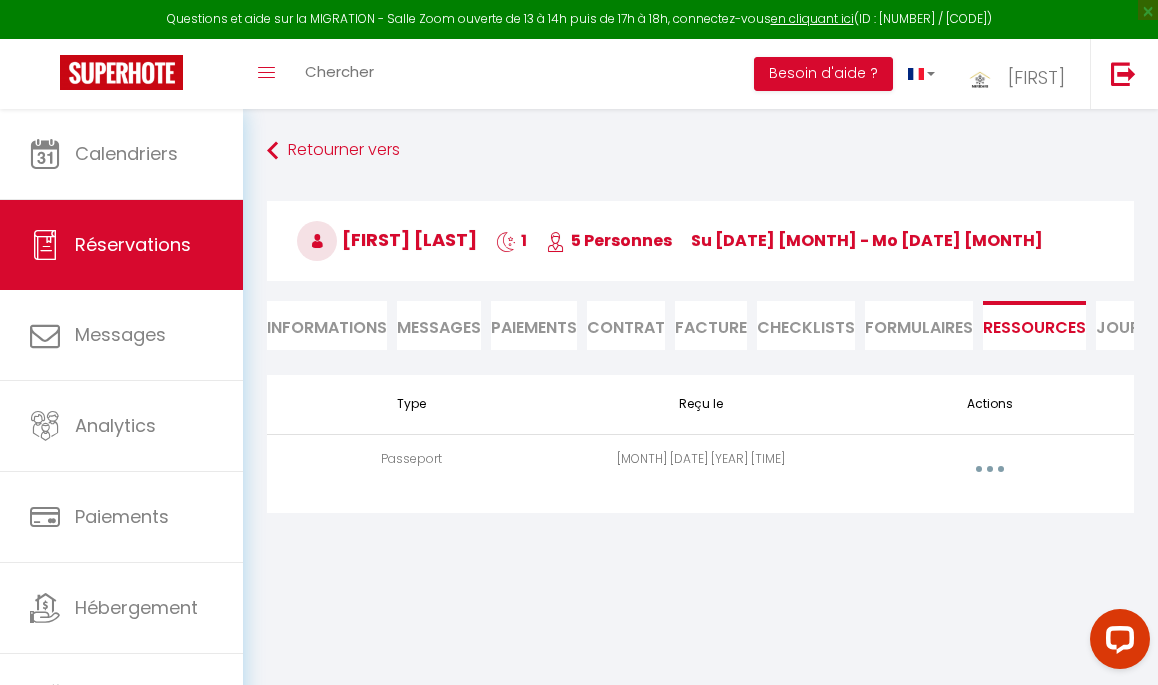 click on "Informations" at bounding box center [327, 325] 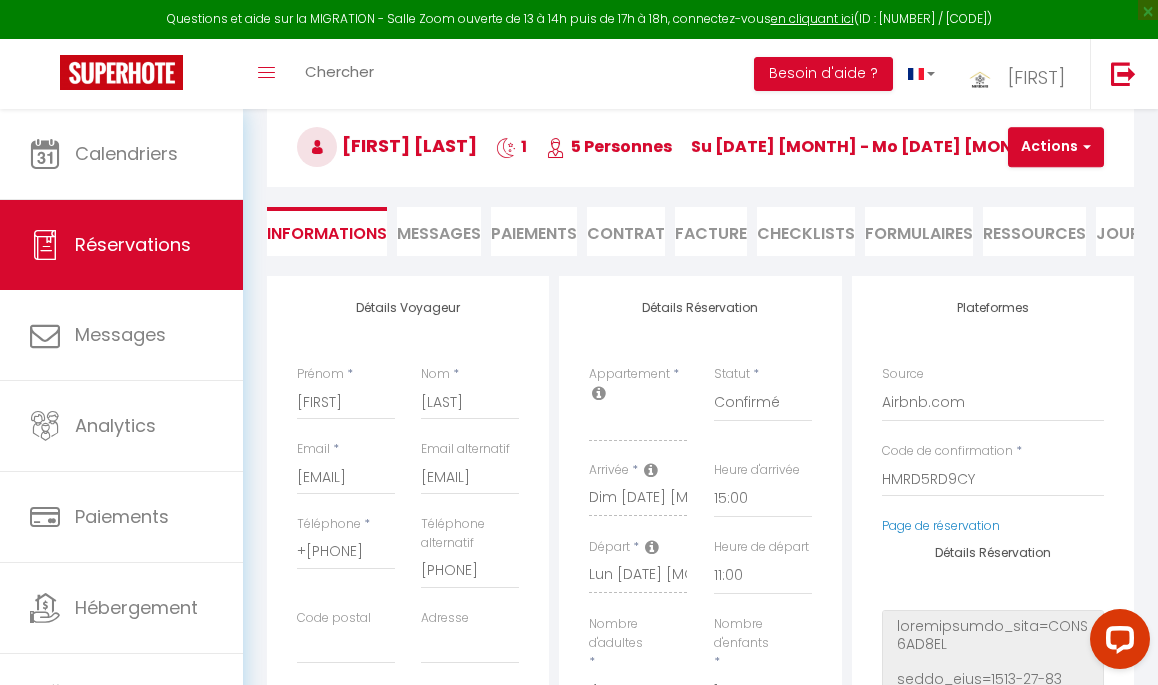 scroll, scrollTop: 0, scrollLeft: 0, axis: both 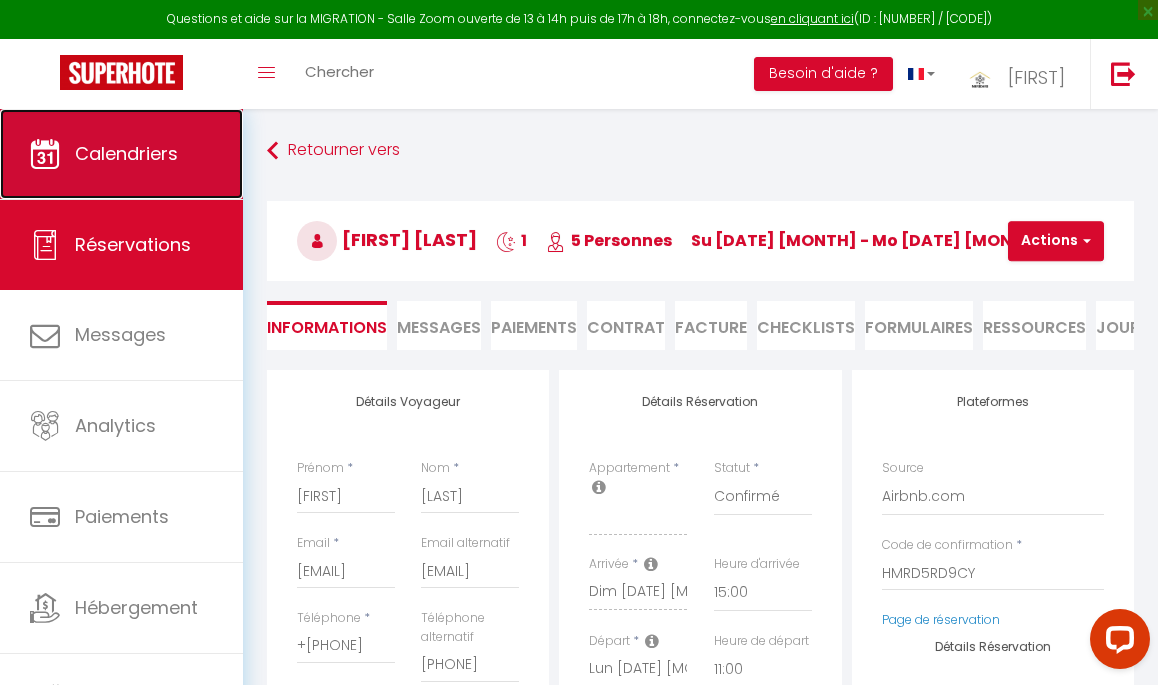 click on "Calendriers" at bounding box center (126, 153) 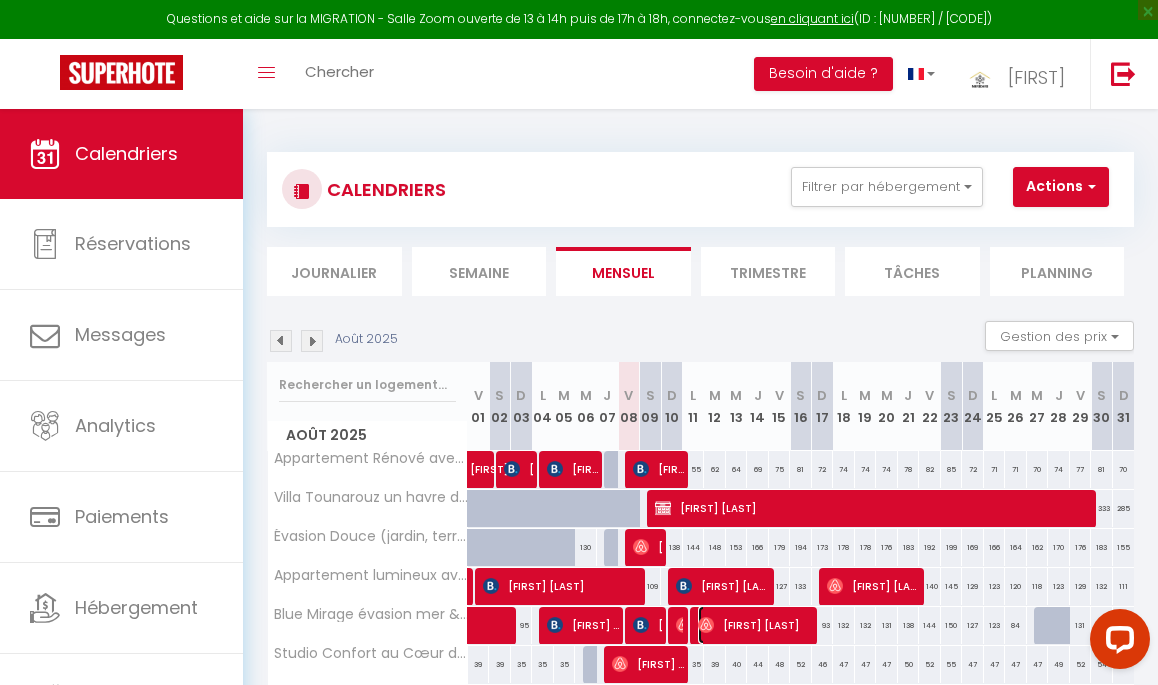 click on "[FIRST] [LAST]" at bounding box center [756, 625] 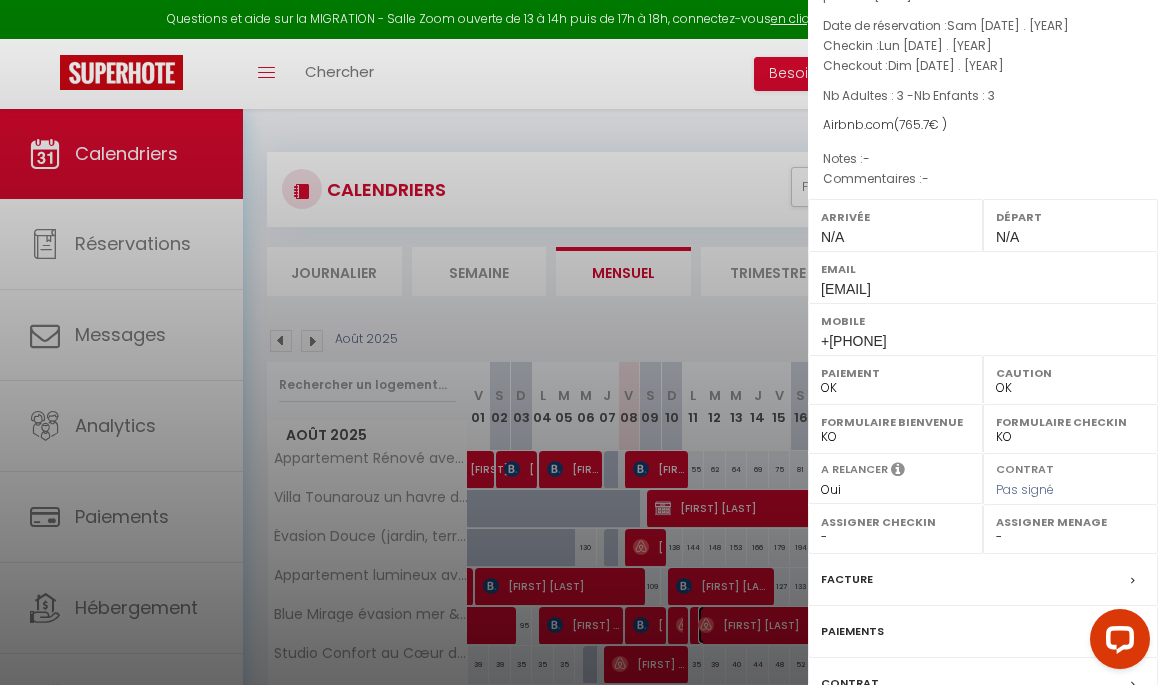 scroll, scrollTop: 267, scrollLeft: 0, axis: vertical 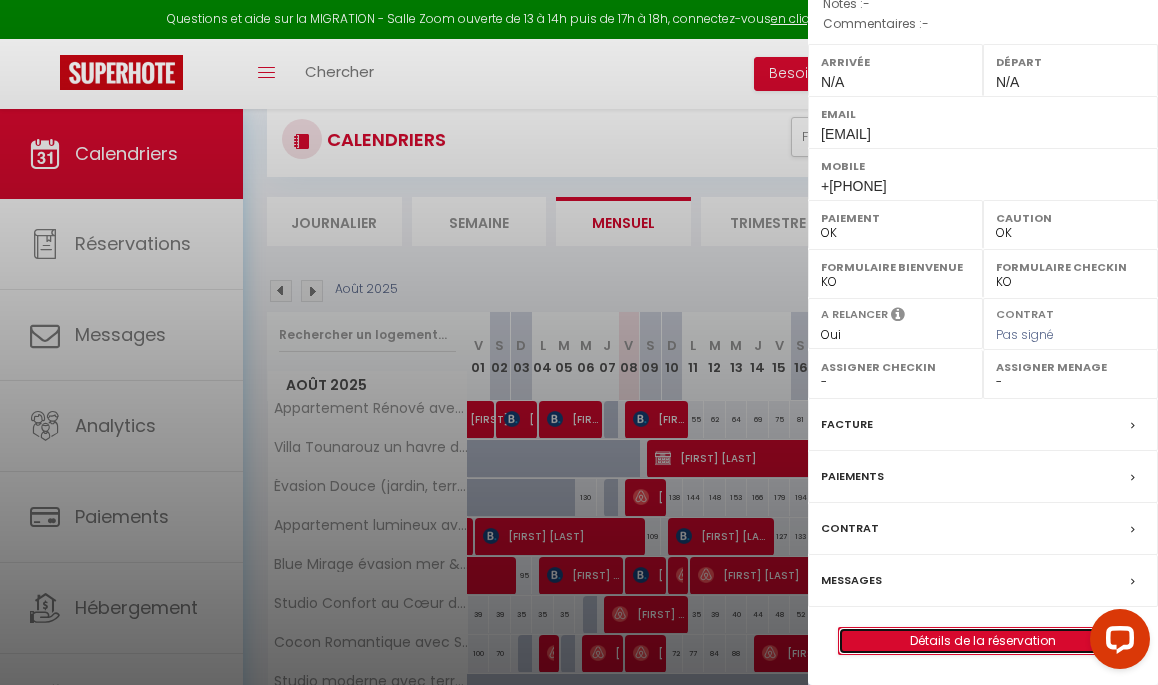 click on "Détails de la réservation" at bounding box center (983, 641) 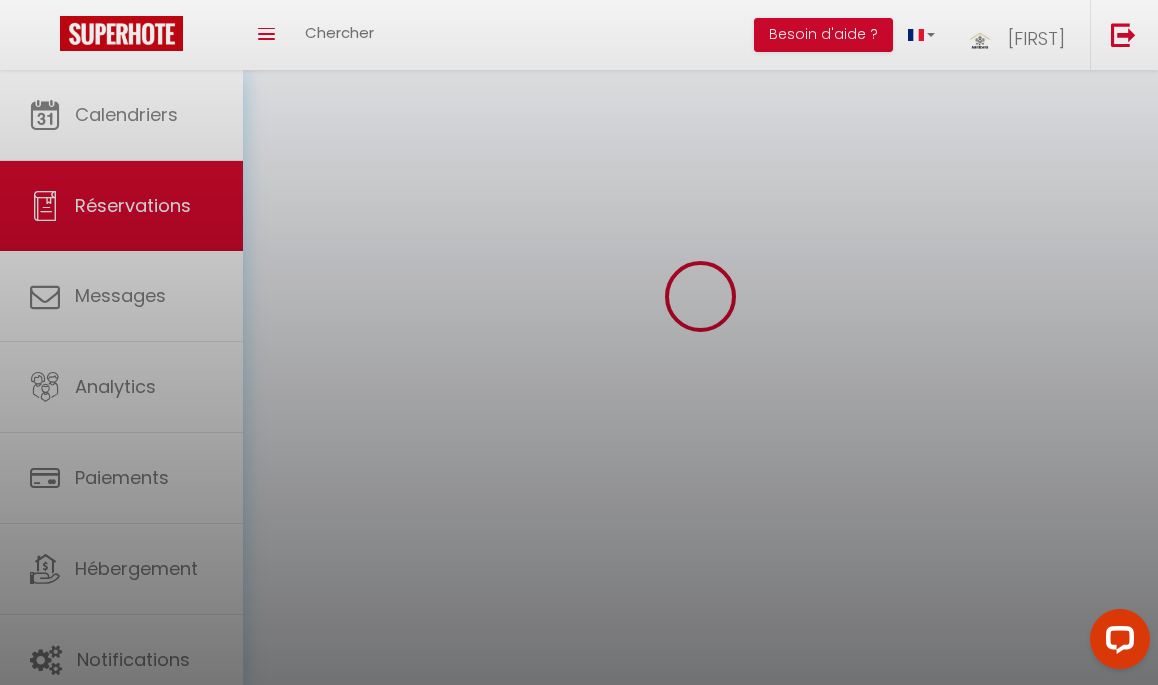 scroll, scrollTop: 0, scrollLeft: 0, axis: both 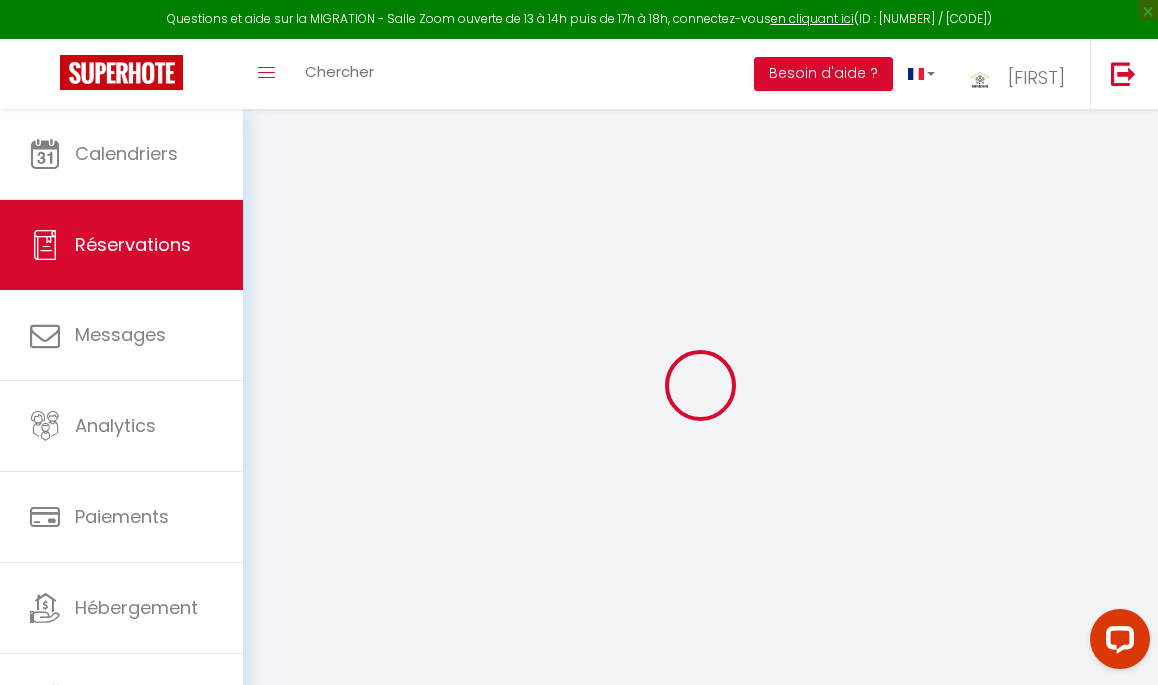 type on "Rima" 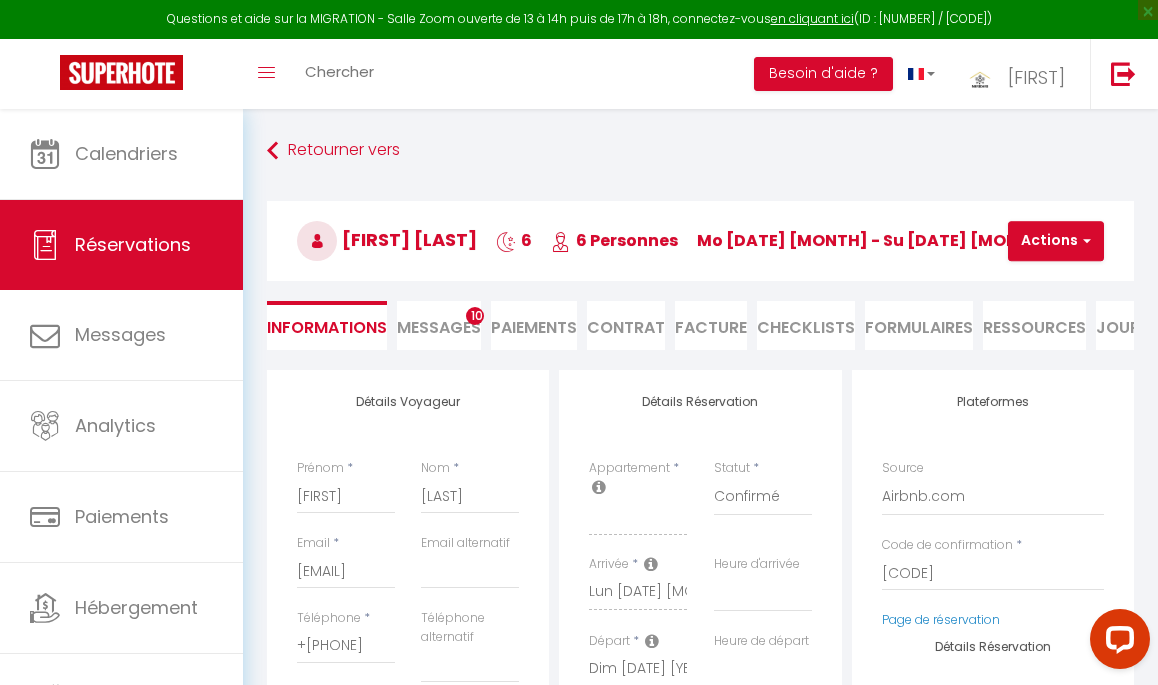 select 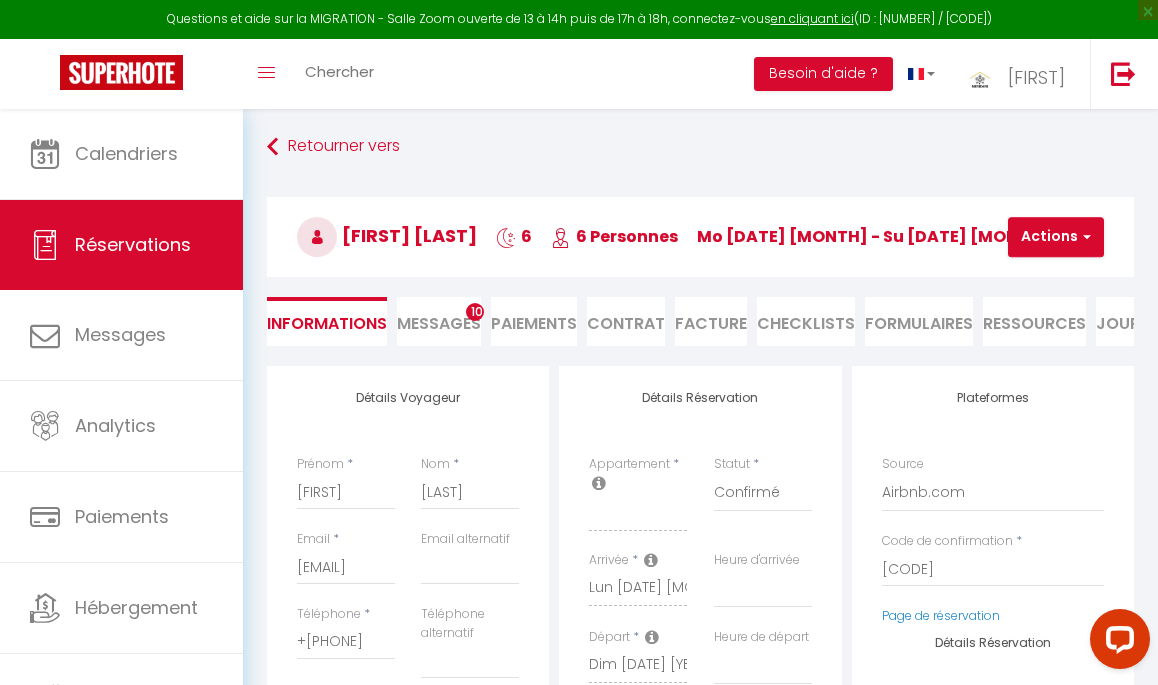 scroll, scrollTop: 0, scrollLeft: 0, axis: both 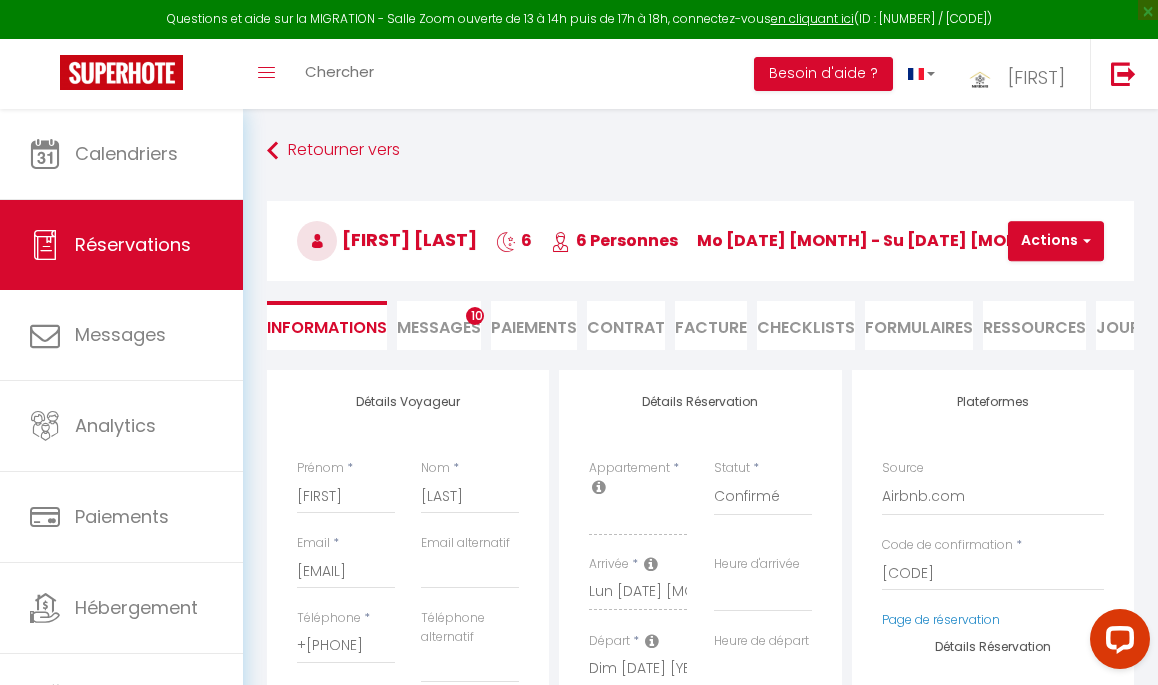 click on "Ressources" at bounding box center (1034, 325) 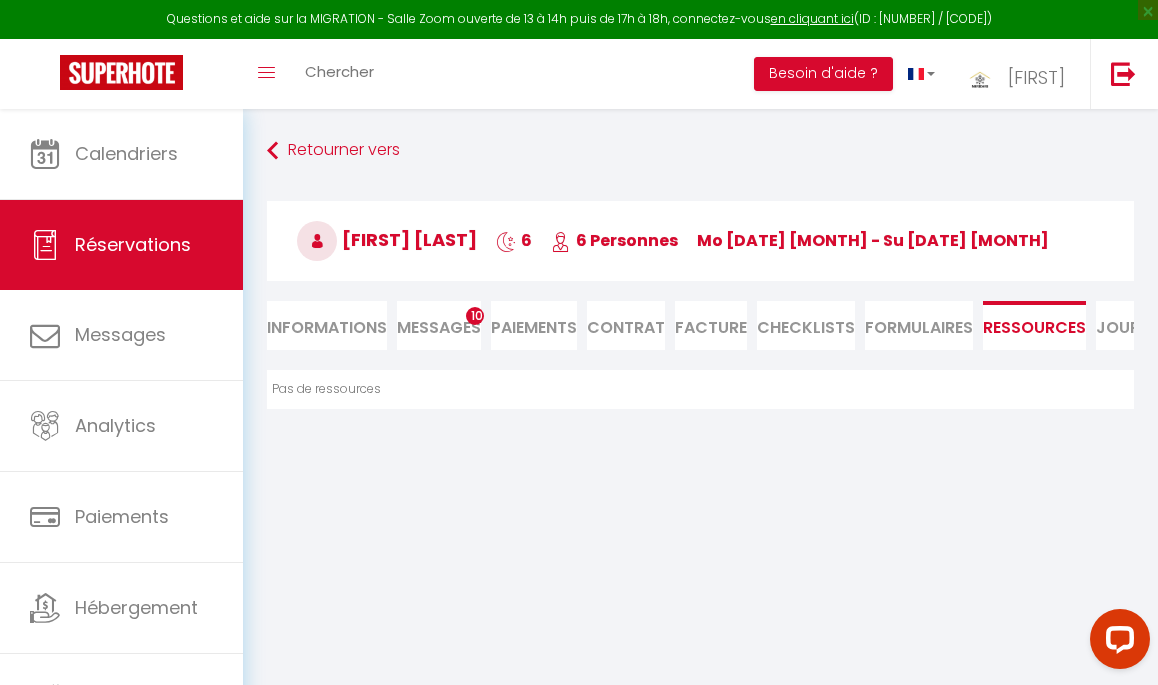 click on "Informations" at bounding box center (327, 325) 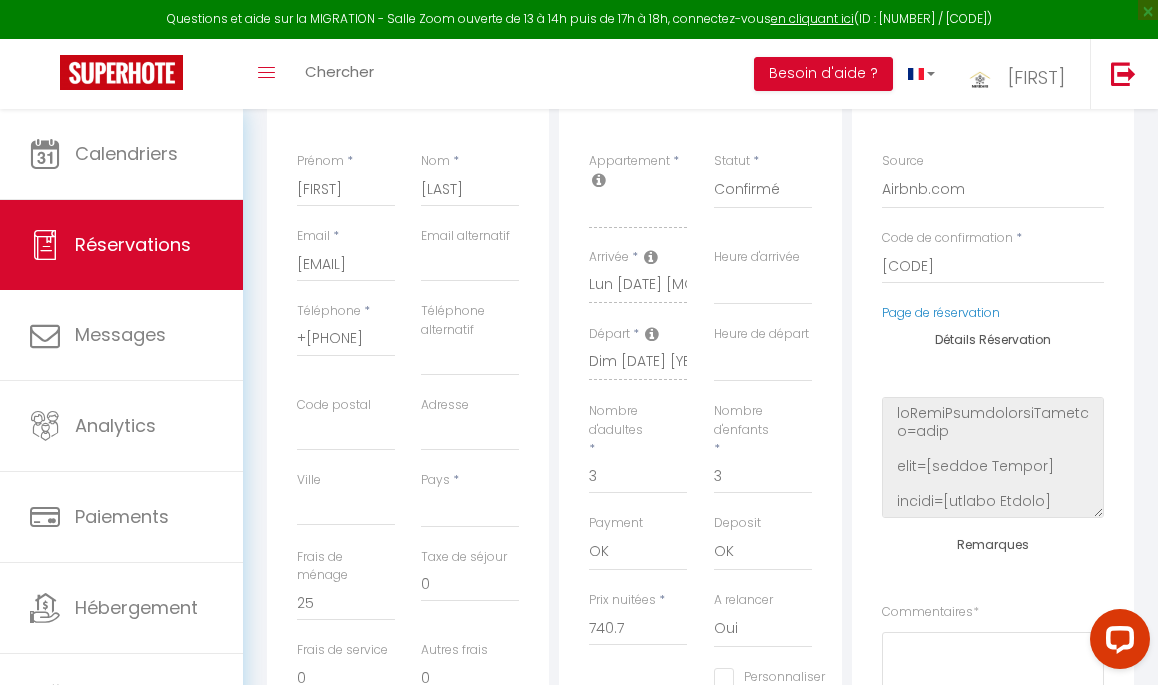 scroll, scrollTop: 306, scrollLeft: 0, axis: vertical 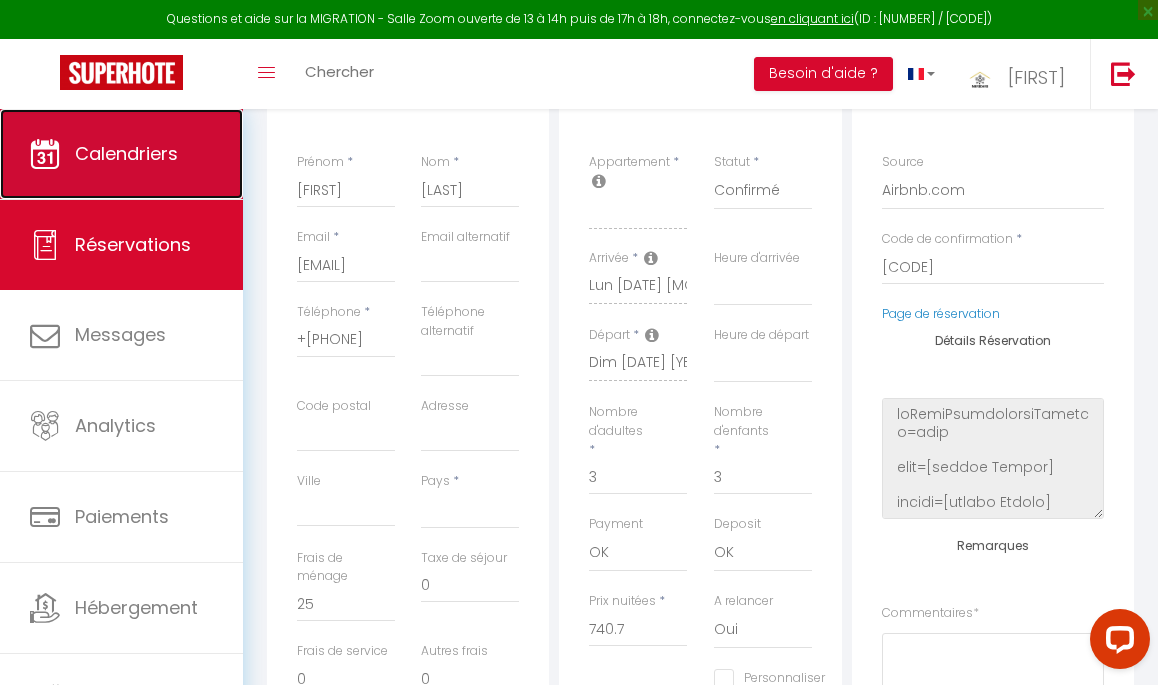 click on "Calendriers" at bounding box center [126, 153] 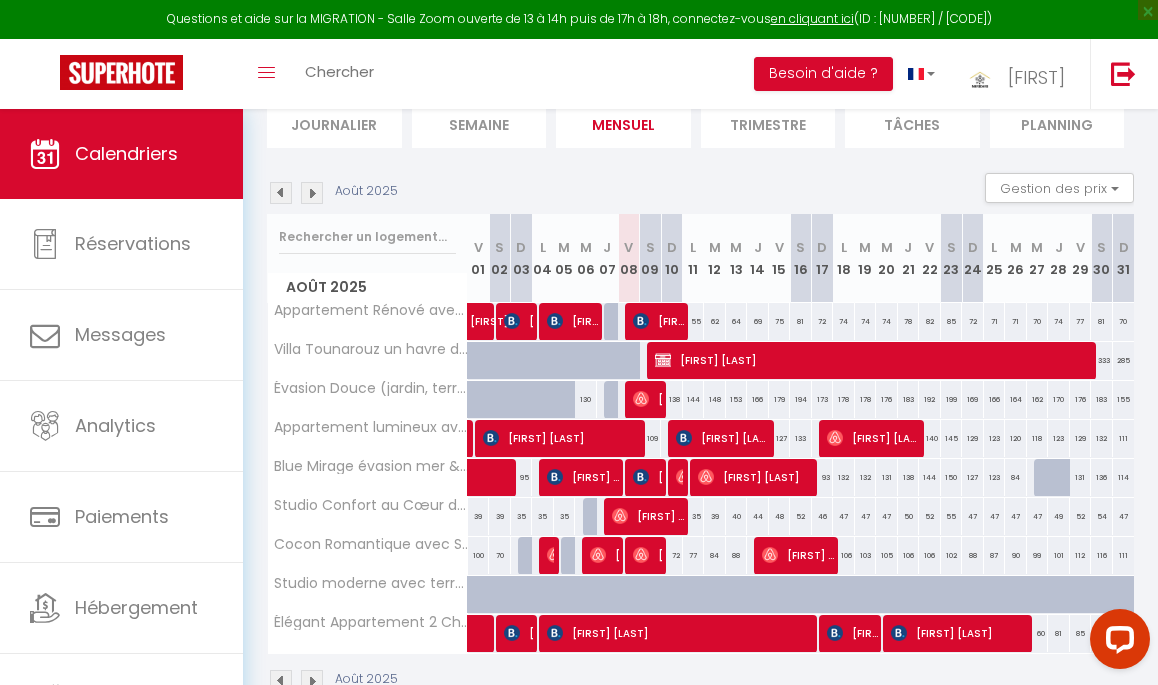 scroll, scrollTop: 150, scrollLeft: 0, axis: vertical 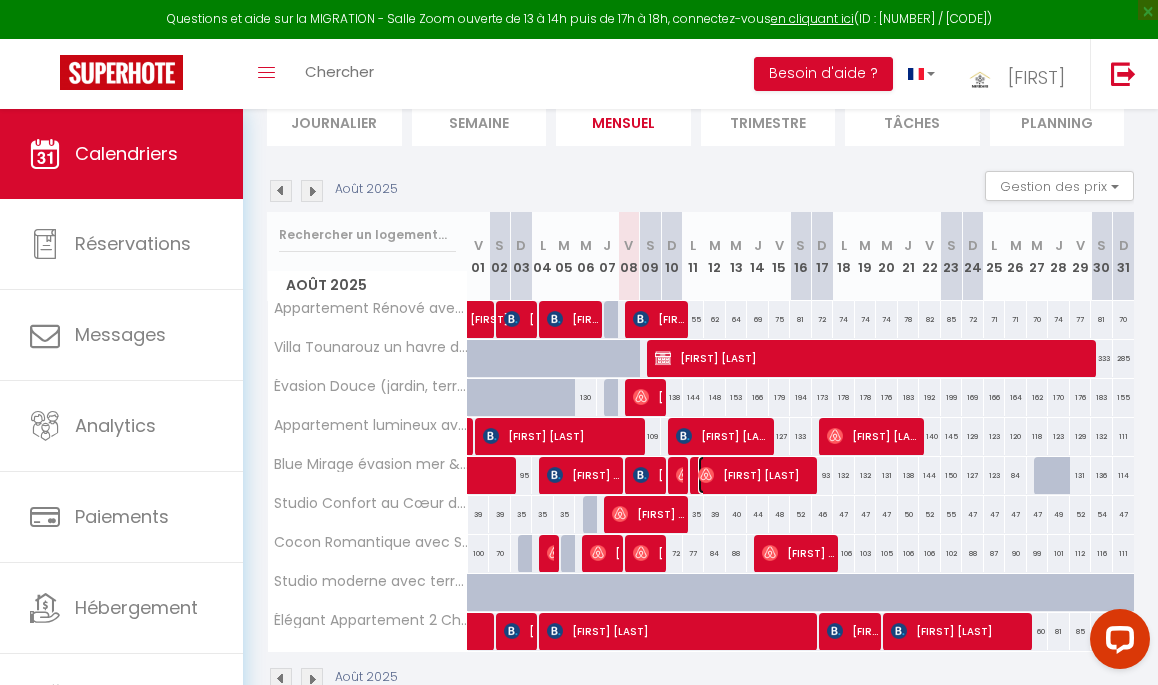 click on "[FIRST] [LAST]" at bounding box center [756, 475] 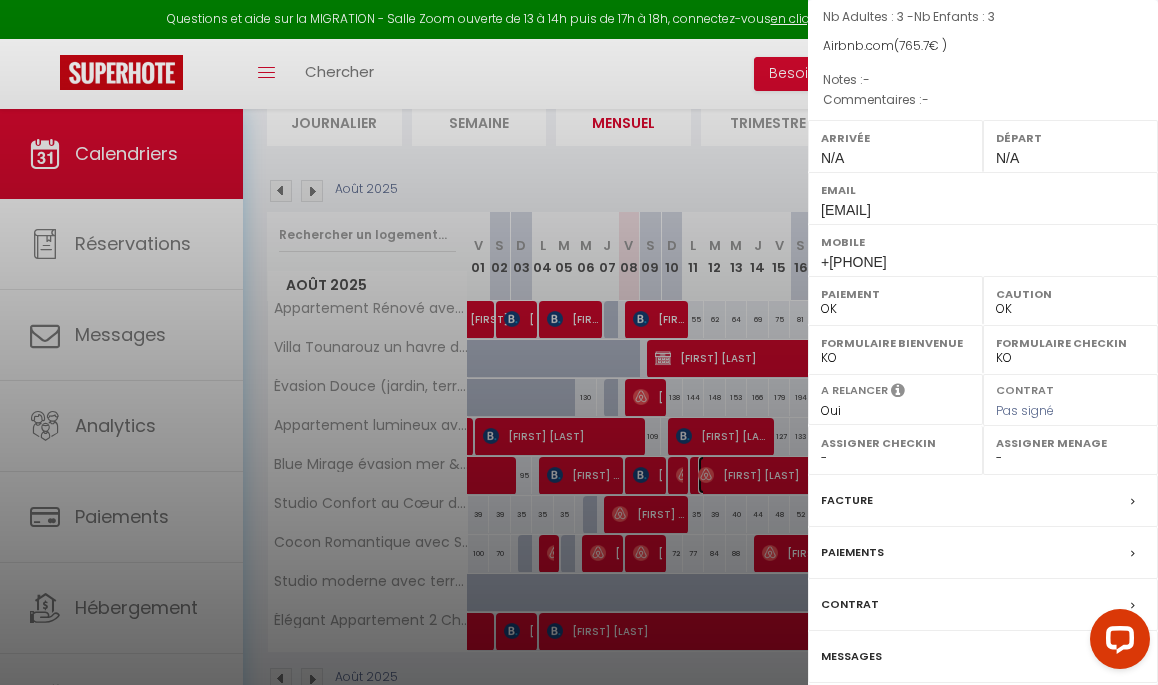 scroll, scrollTop: 267, scrollLeft: 0, axis: vertical 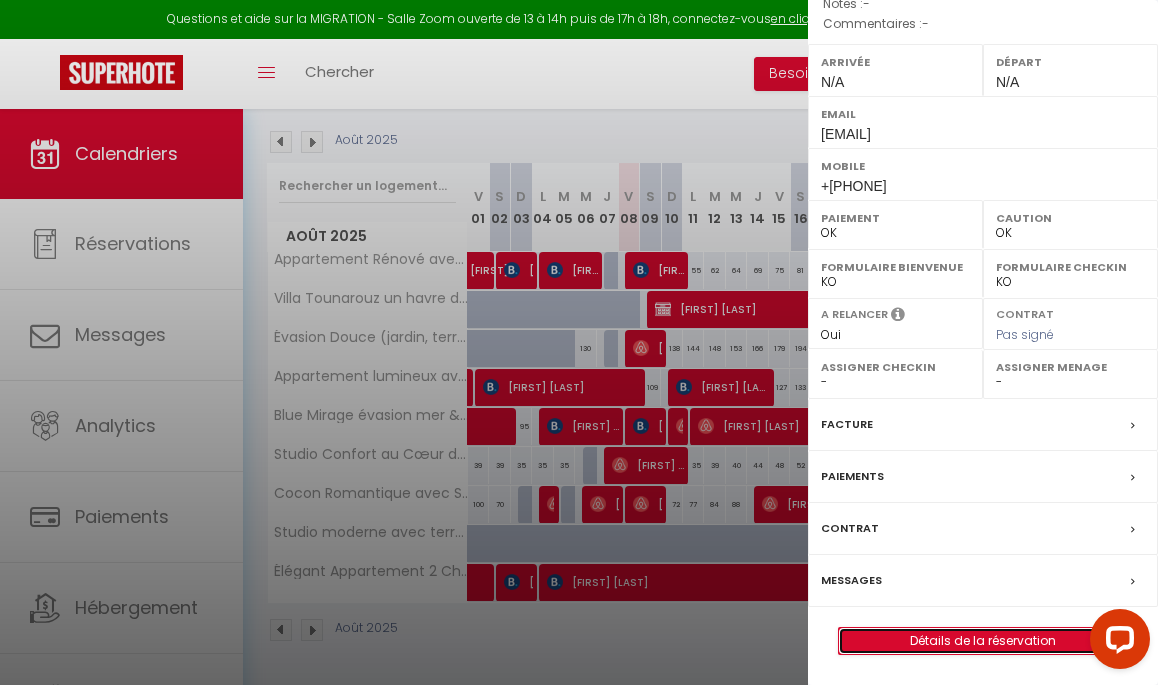 click on "Détails de la réservation" at bounding box center (983, 641) 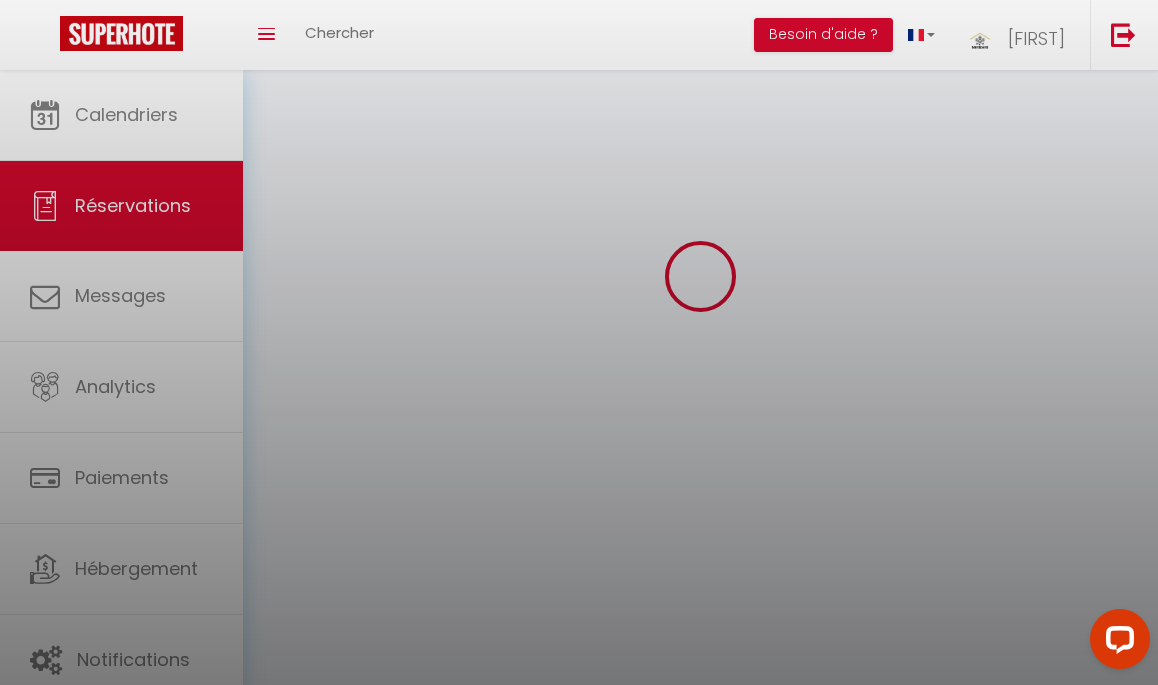 scroll, scrollTop: 0, scrollLeft: 0, axis: both 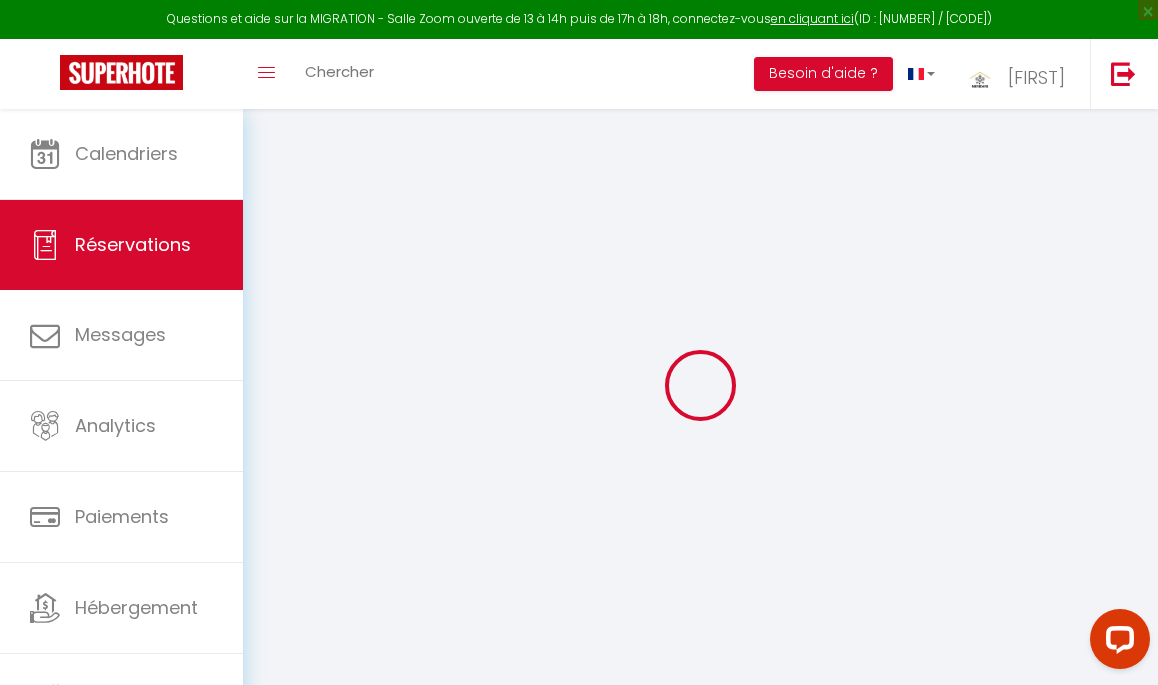 type on "Rima" 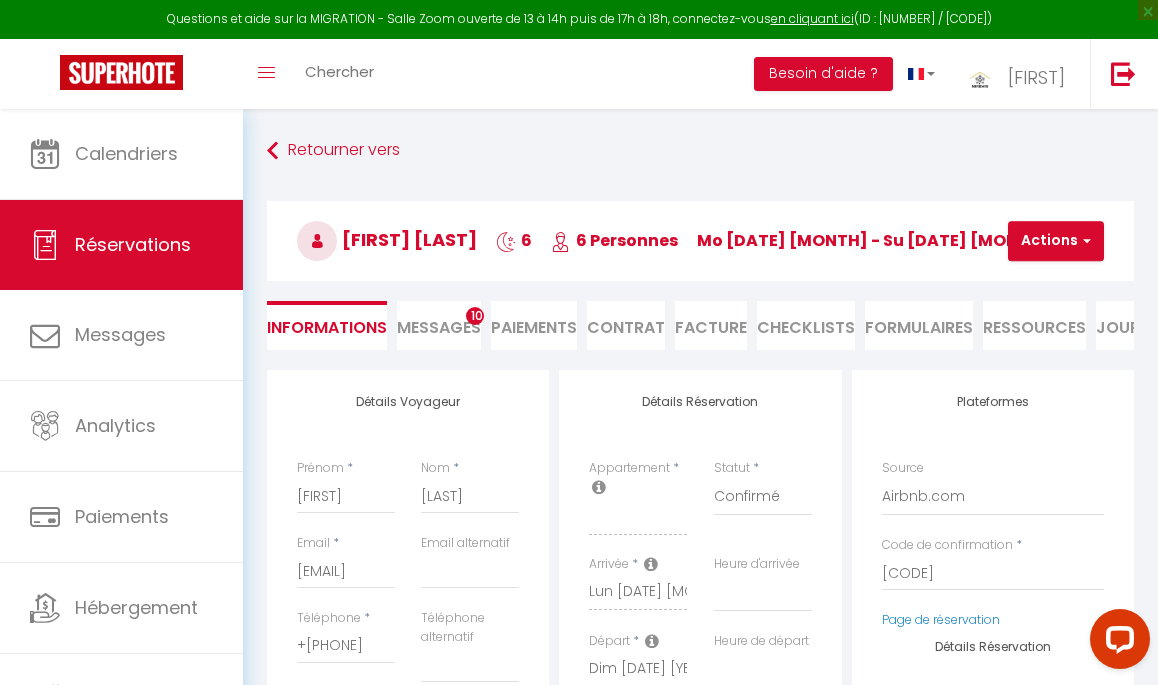 select 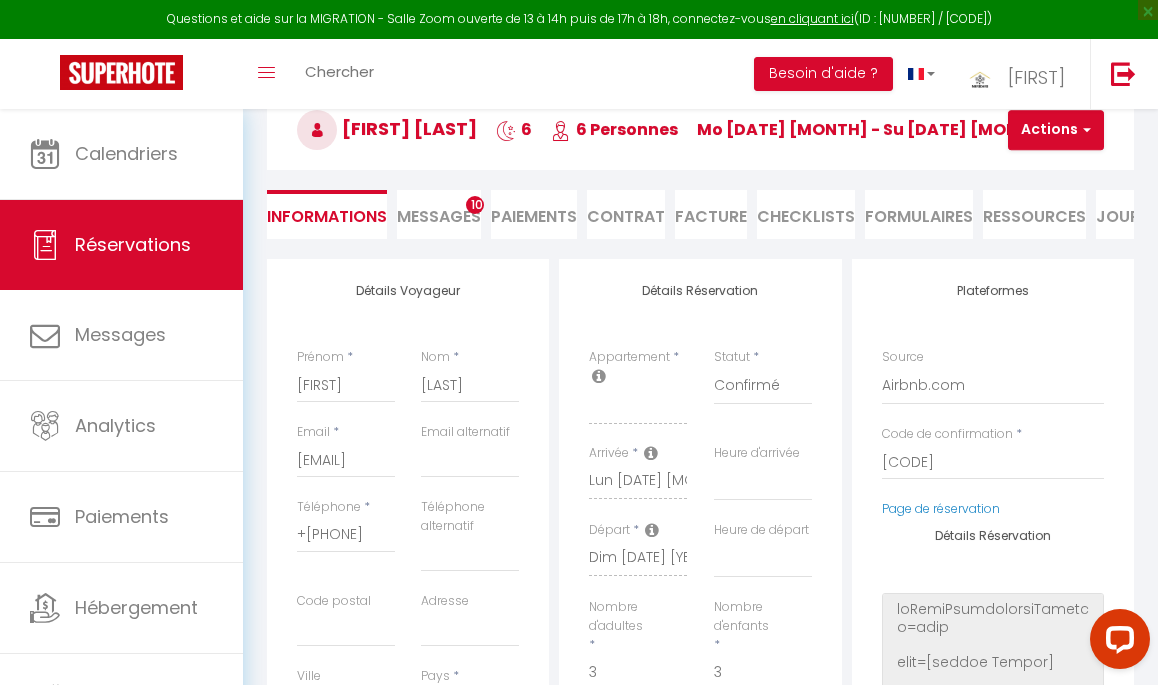scroll, scrollTop: 125, scrollLeft: 0, axis: vertical 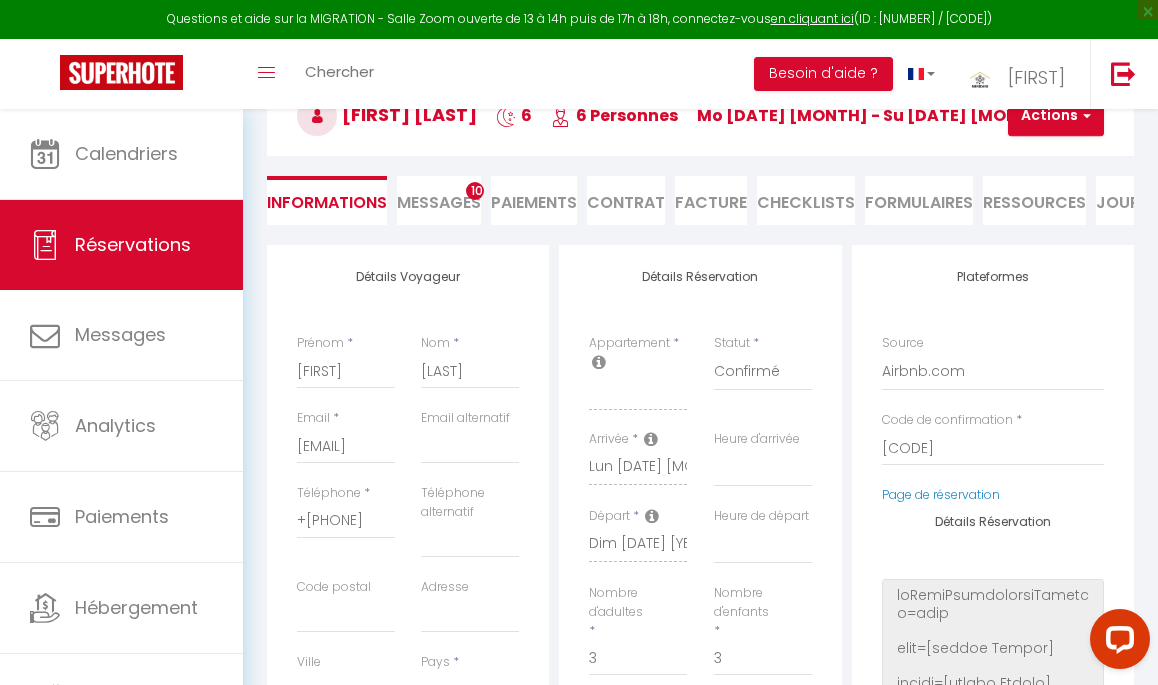 click on "Ressources" at bounding box center (1034, 200) 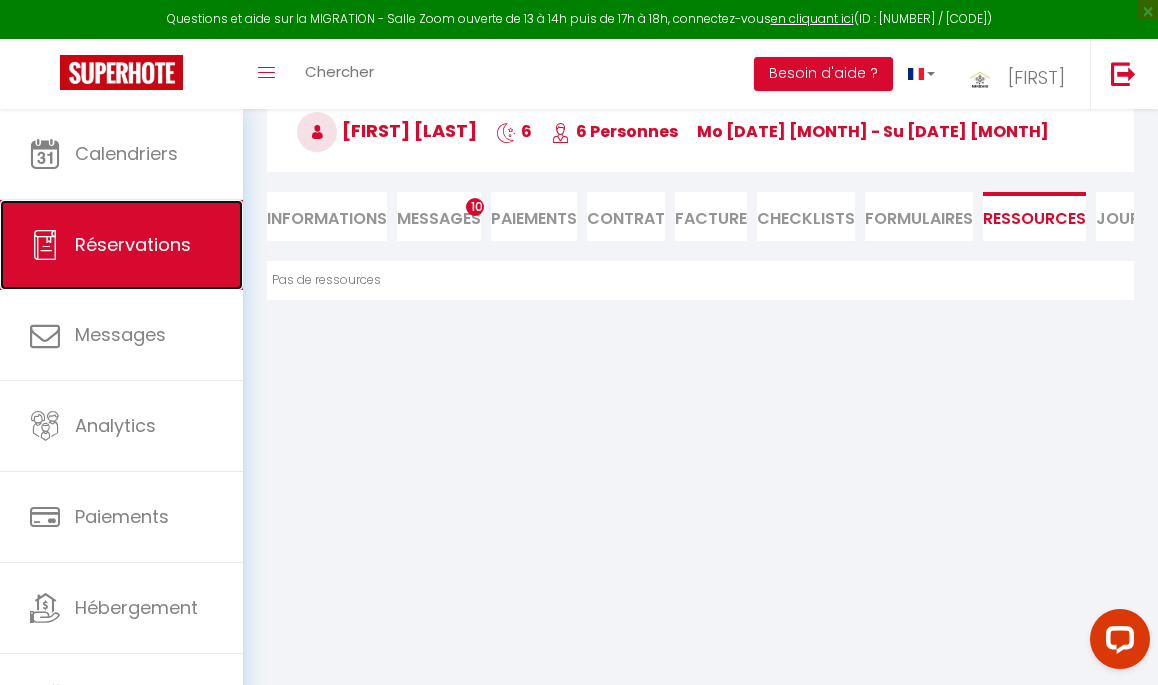 click on "Réservations" at bounding box center (133, 244) 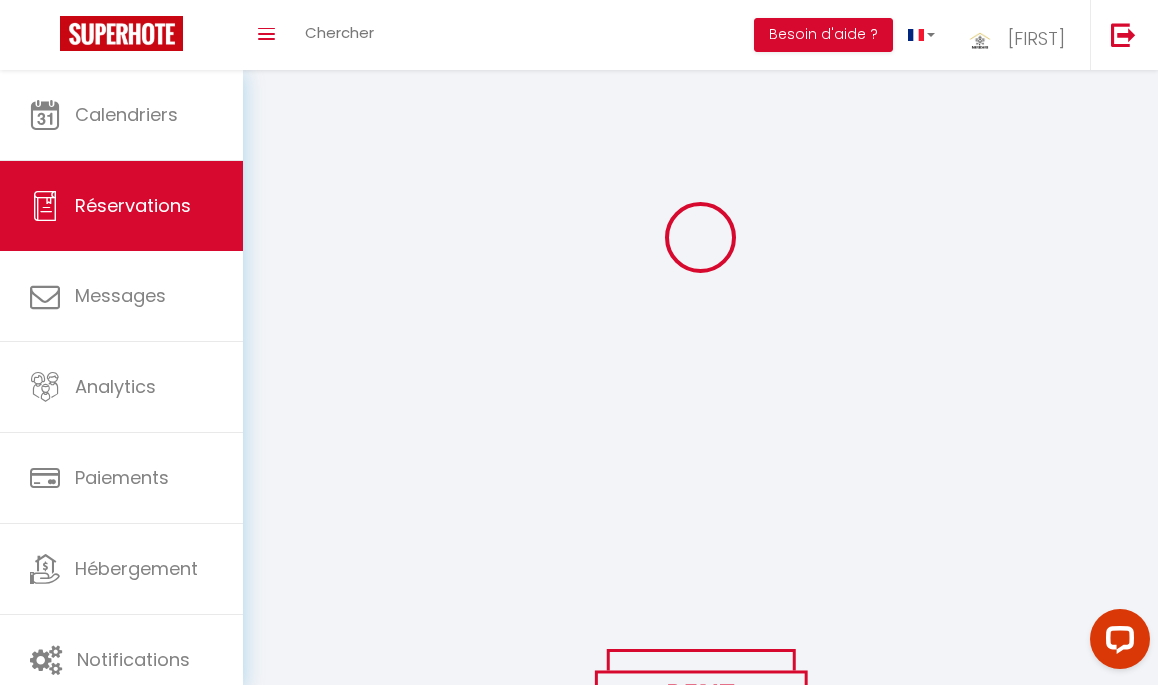 scroll, scrollTop: 0, scrollLeft: 0, axis: both 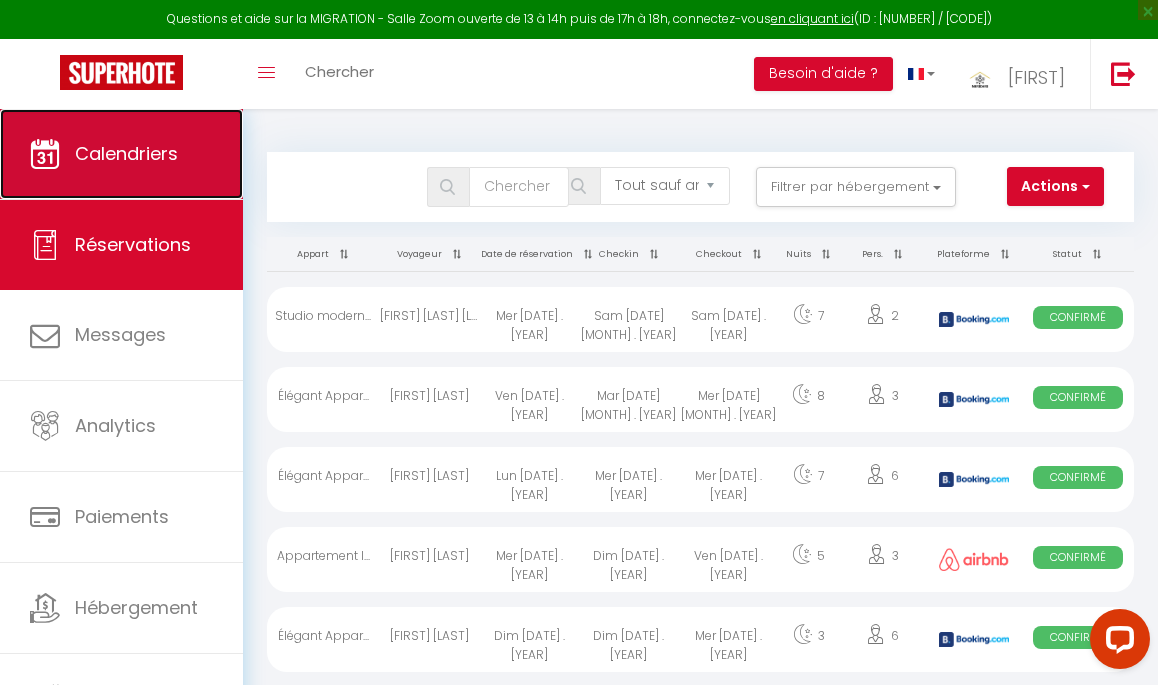 click on "Calendriers" at bounding box center (121, 154) 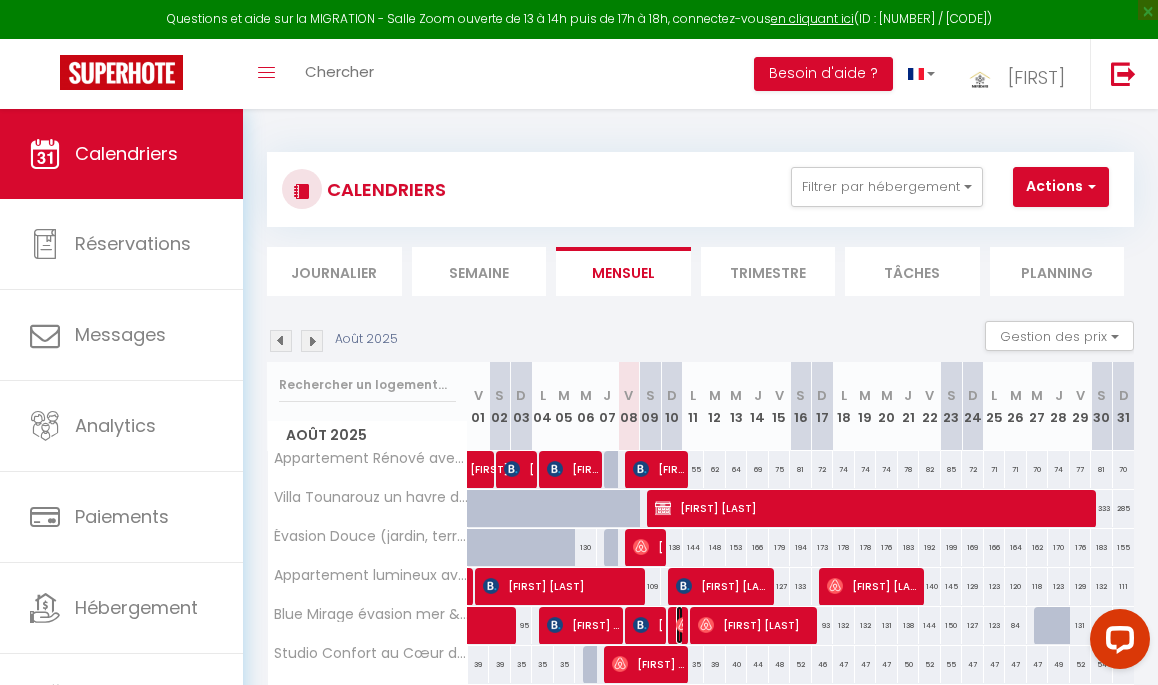 click at bounding box center [684, 625] 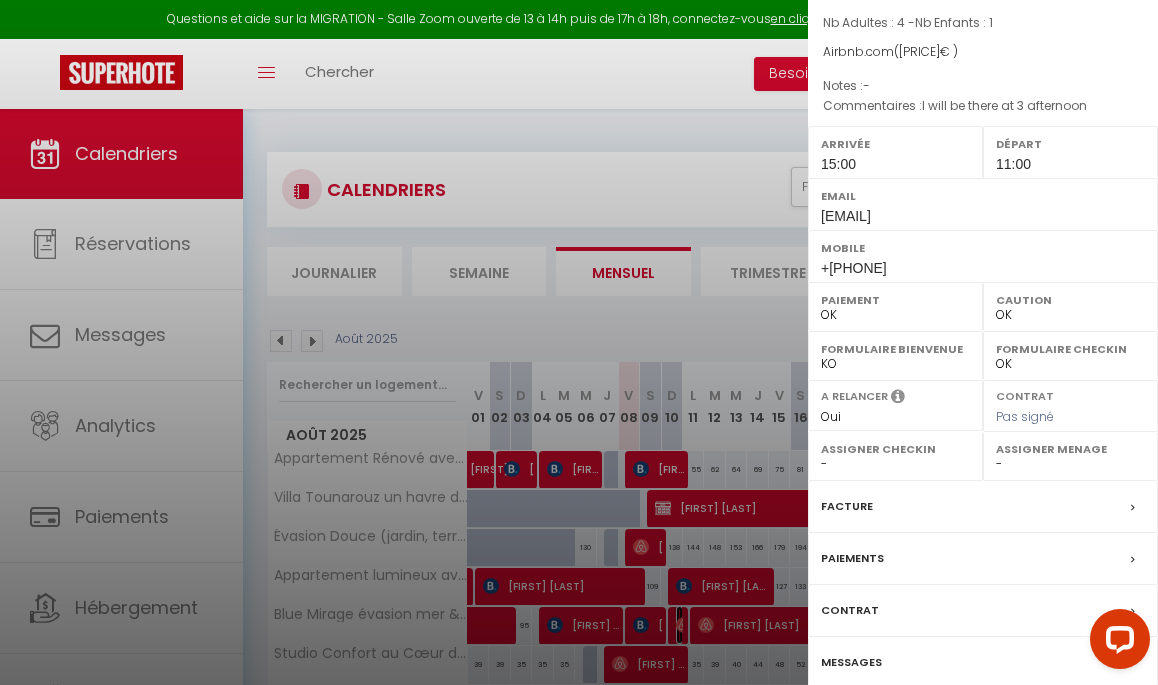 scroll, scrollTop: 267, scrollLeft: 0, axis: vertical 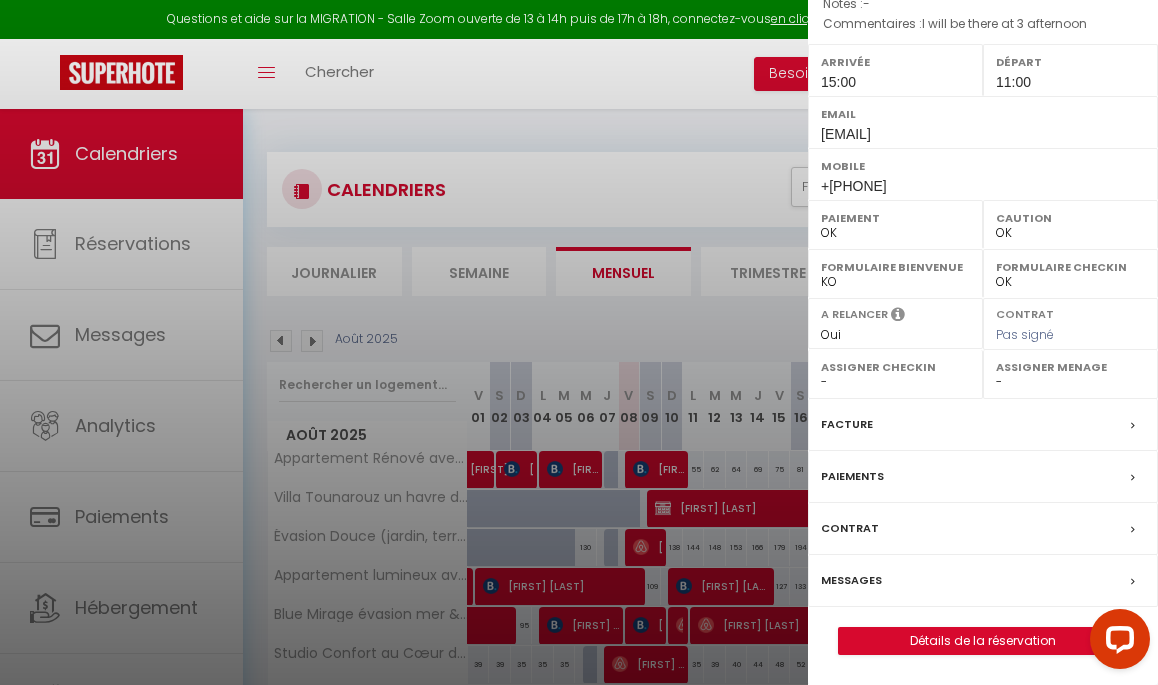 click on "Mobile
+212600071998" at bounding box center (983, 174) 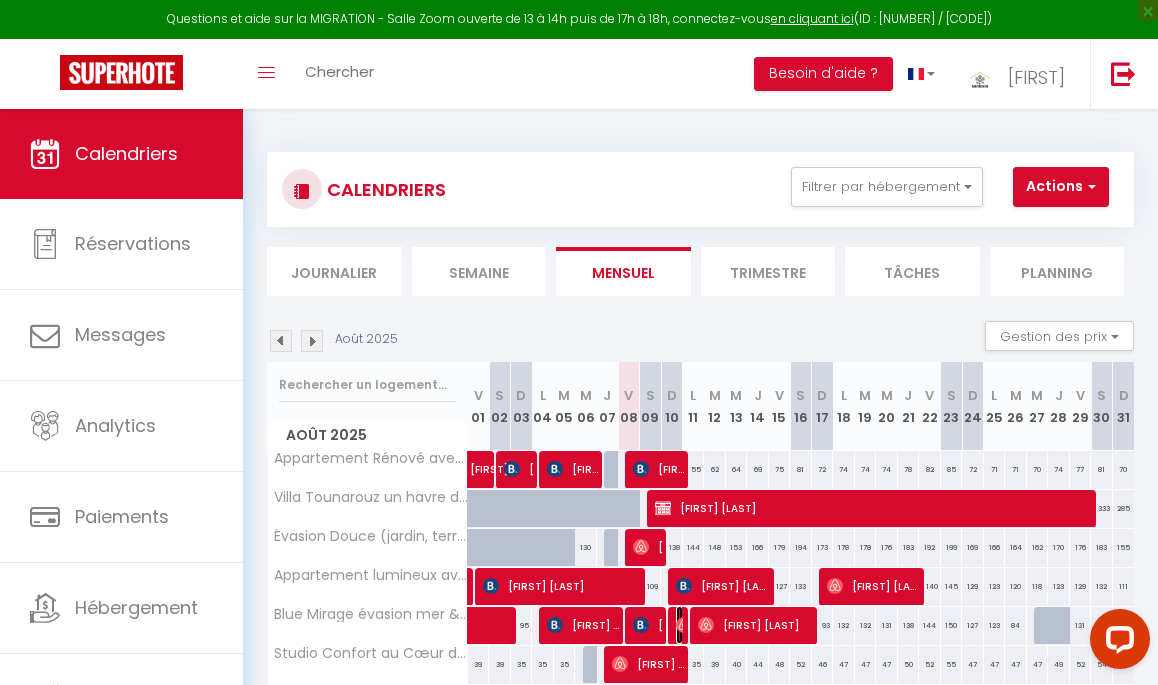 click at bounding box center (684, 625) 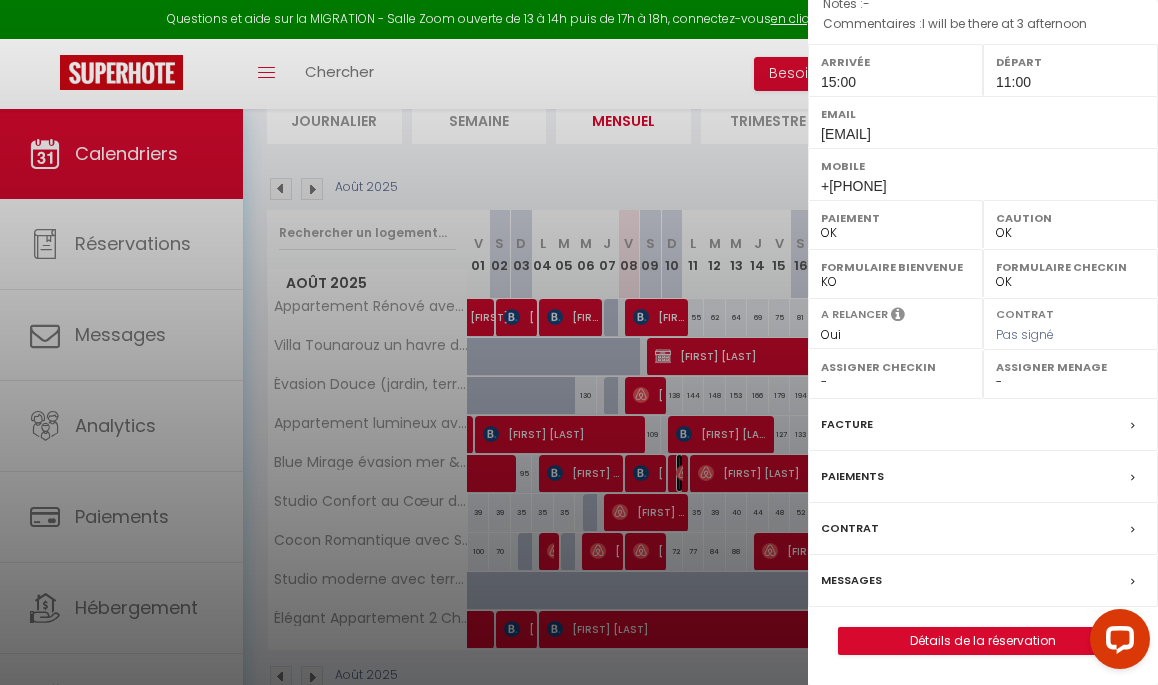 scroll, scrollTop: 199, scrollLeft: 0, axis: vertical 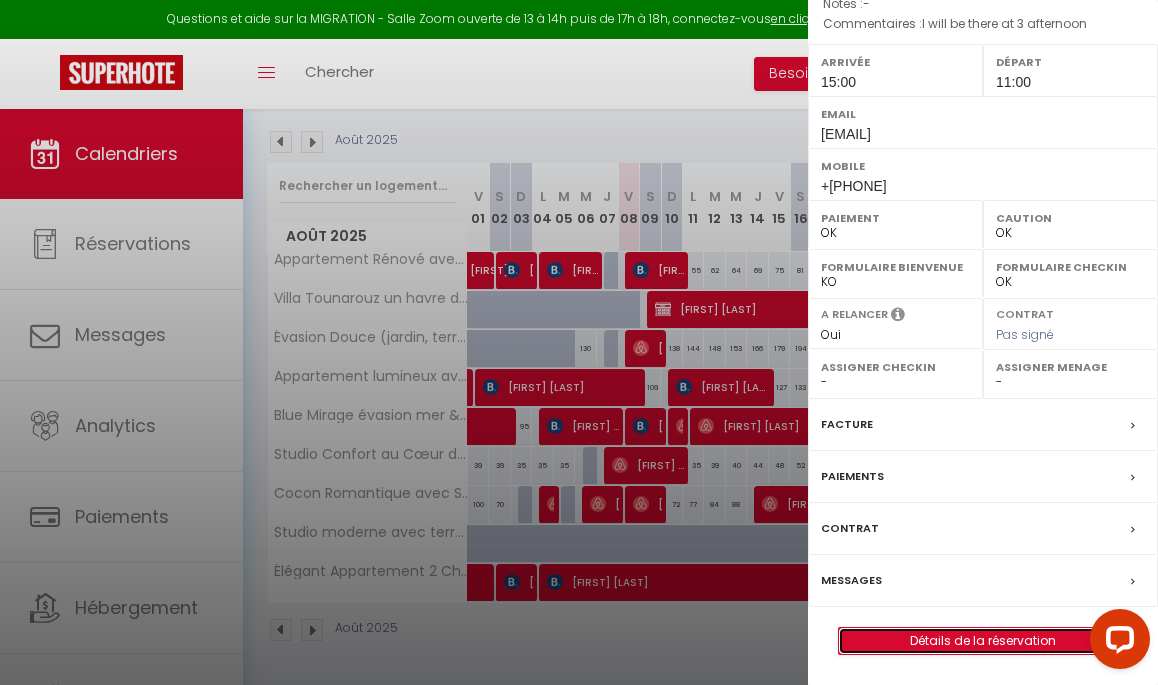 click on "Détails de la réservation" at bounding box center (983, 641) 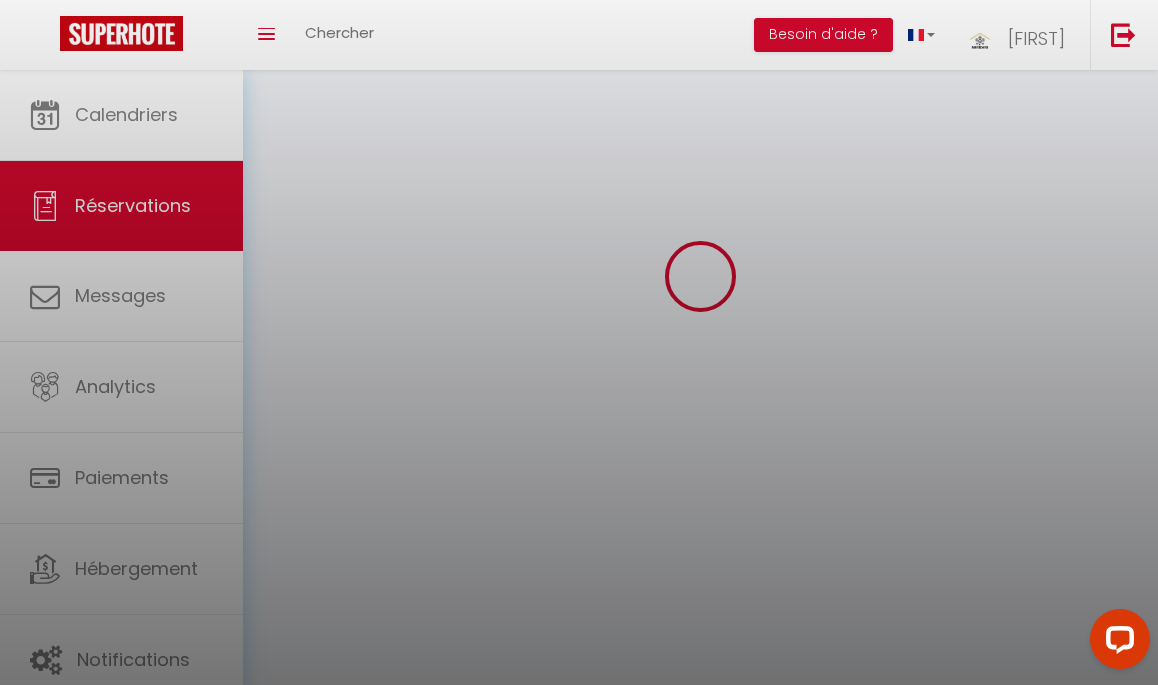scroll, scrollTop: 0, scrollLeft: 0, axis: both 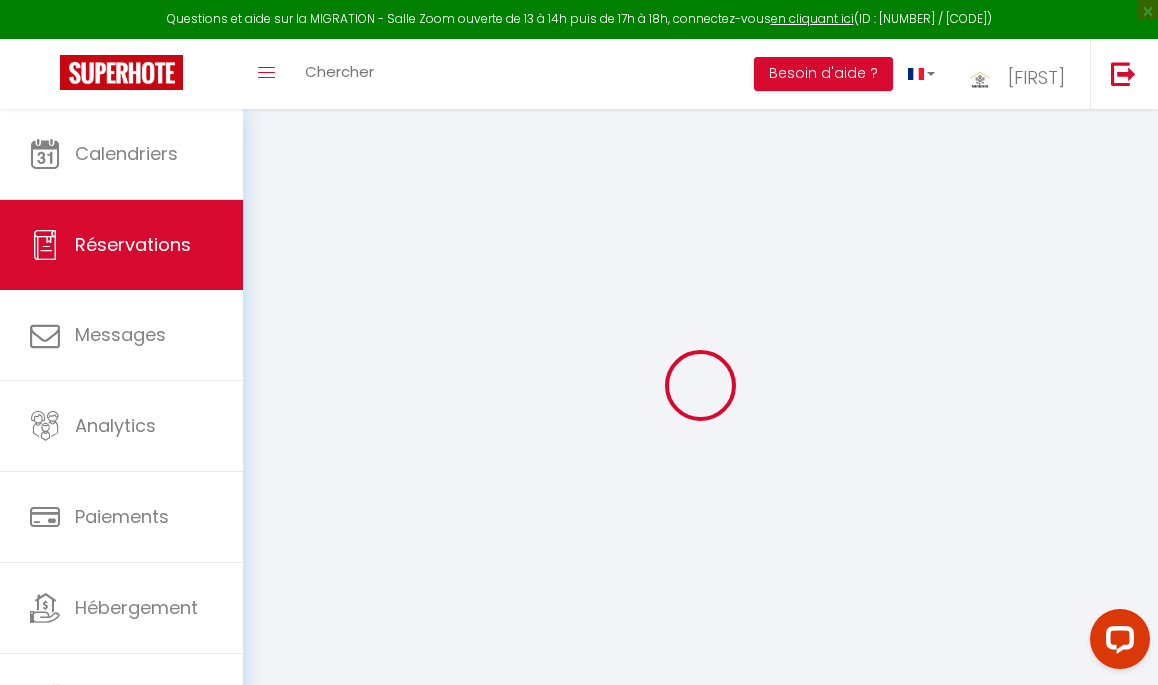 type on "Nabil" 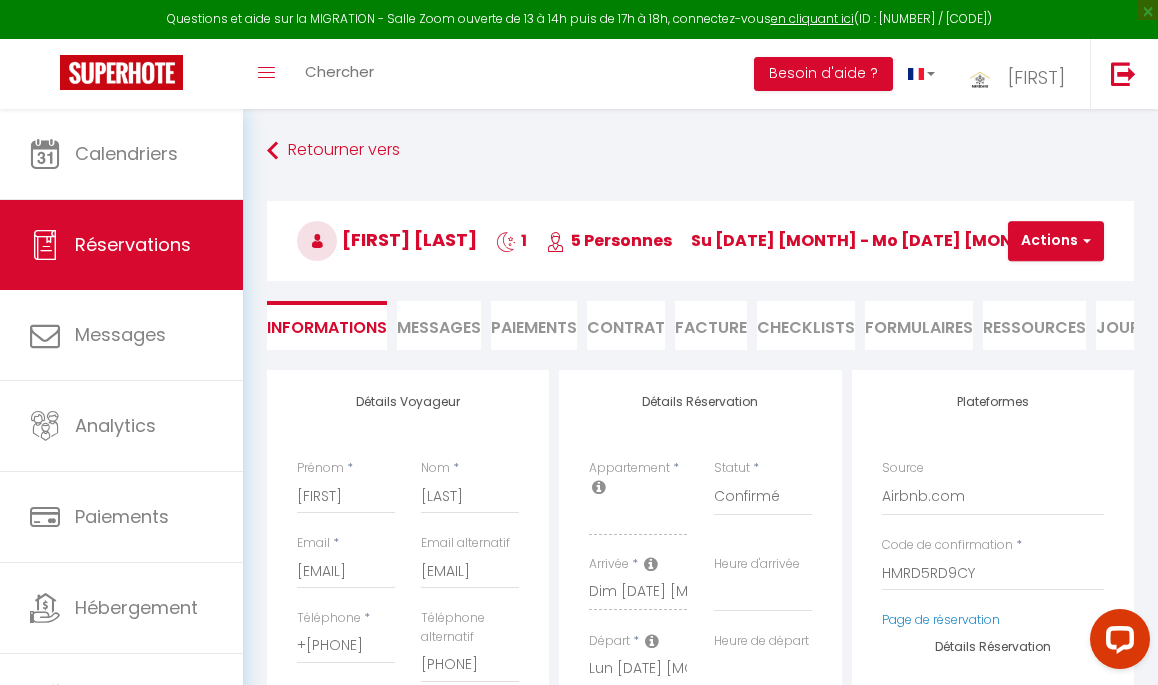 type on "35" 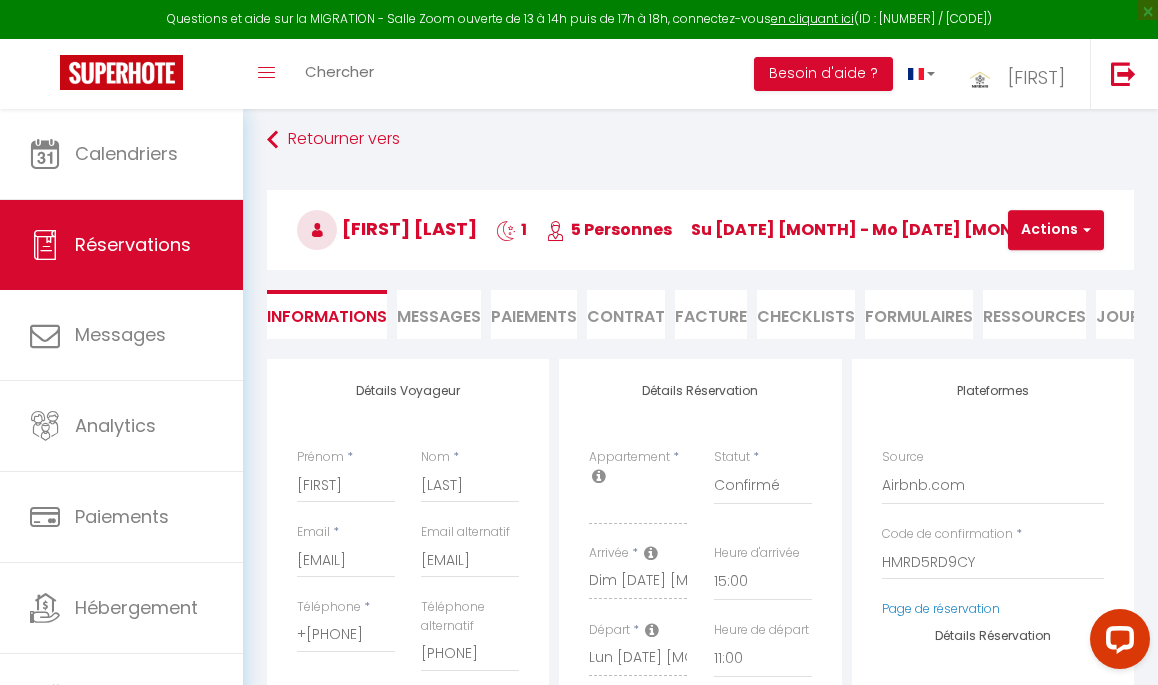scroll, scrollTop: 0, scrollLeft: 0, axis: both 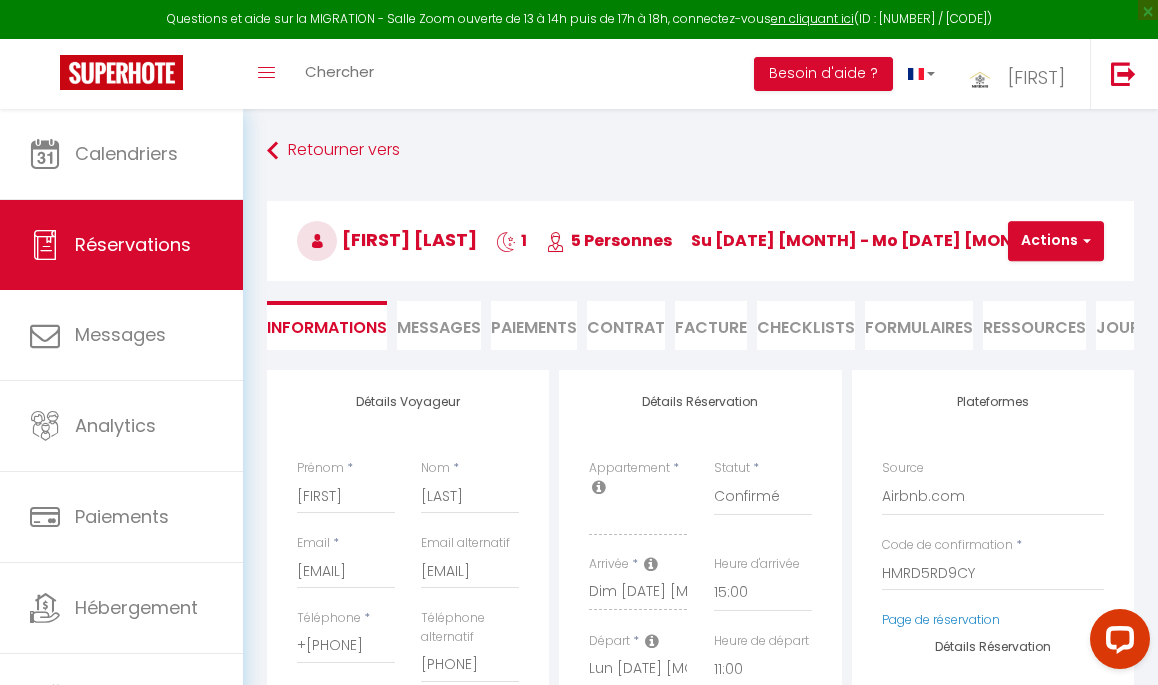 click on "Messages" at bounding box center (439, 327) 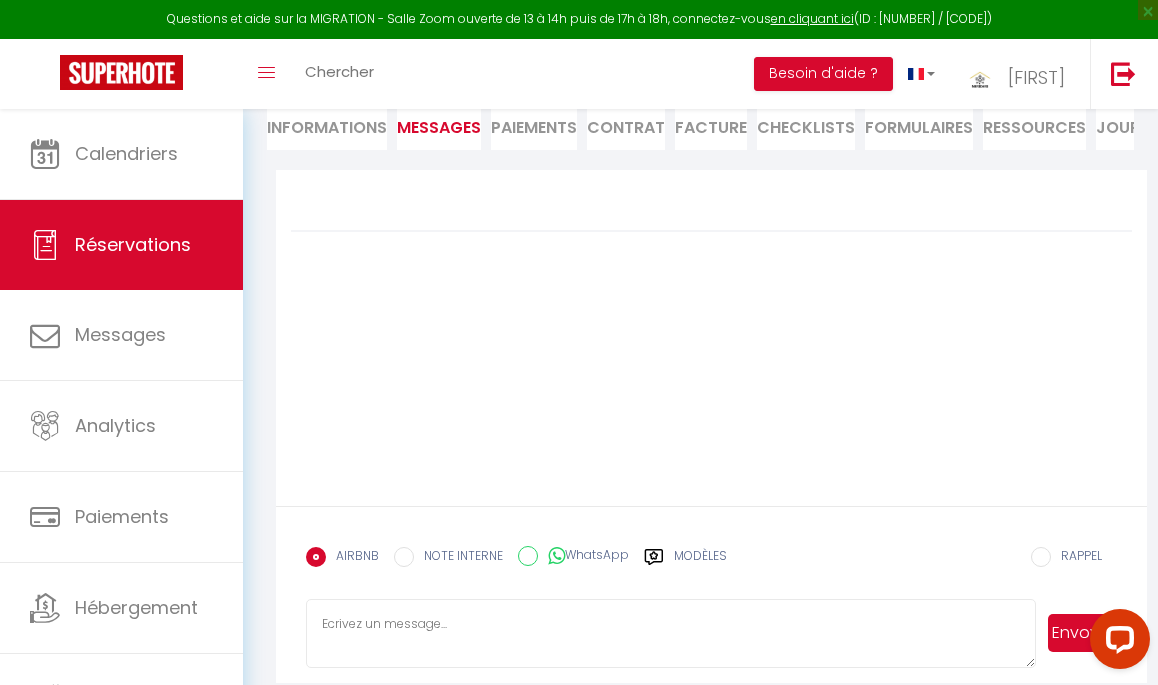 scroll, scrollTop: 0, scrollLeft: 0, axis: both 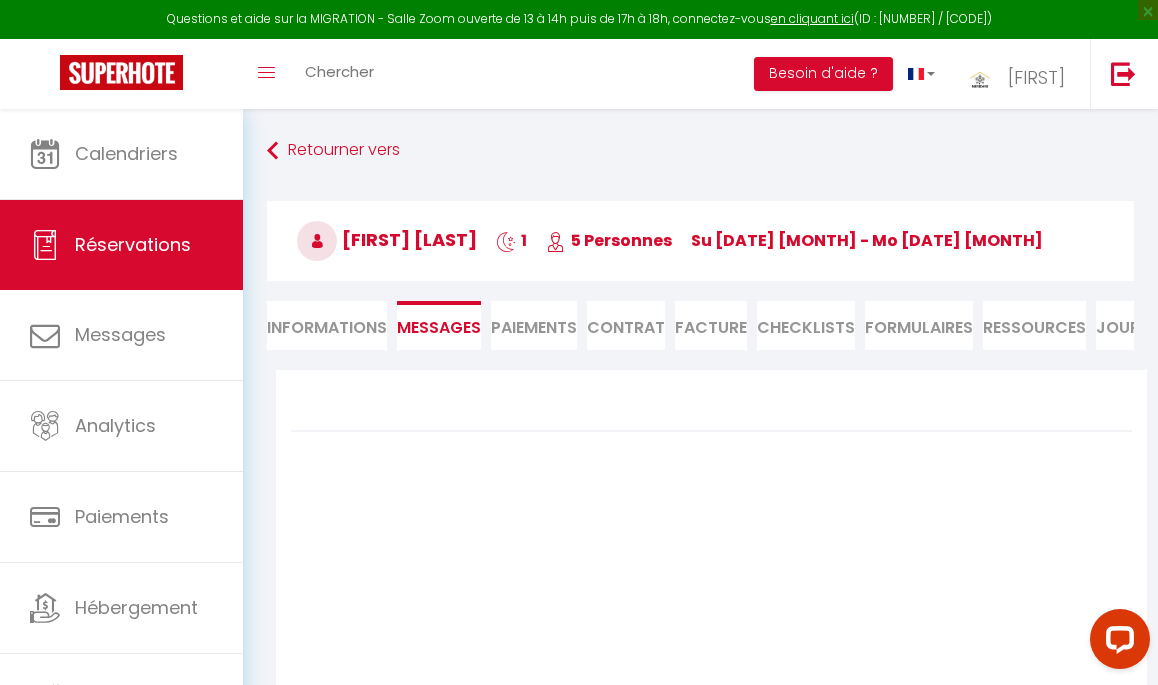click on "Messages" at bounding box center [439, 327] 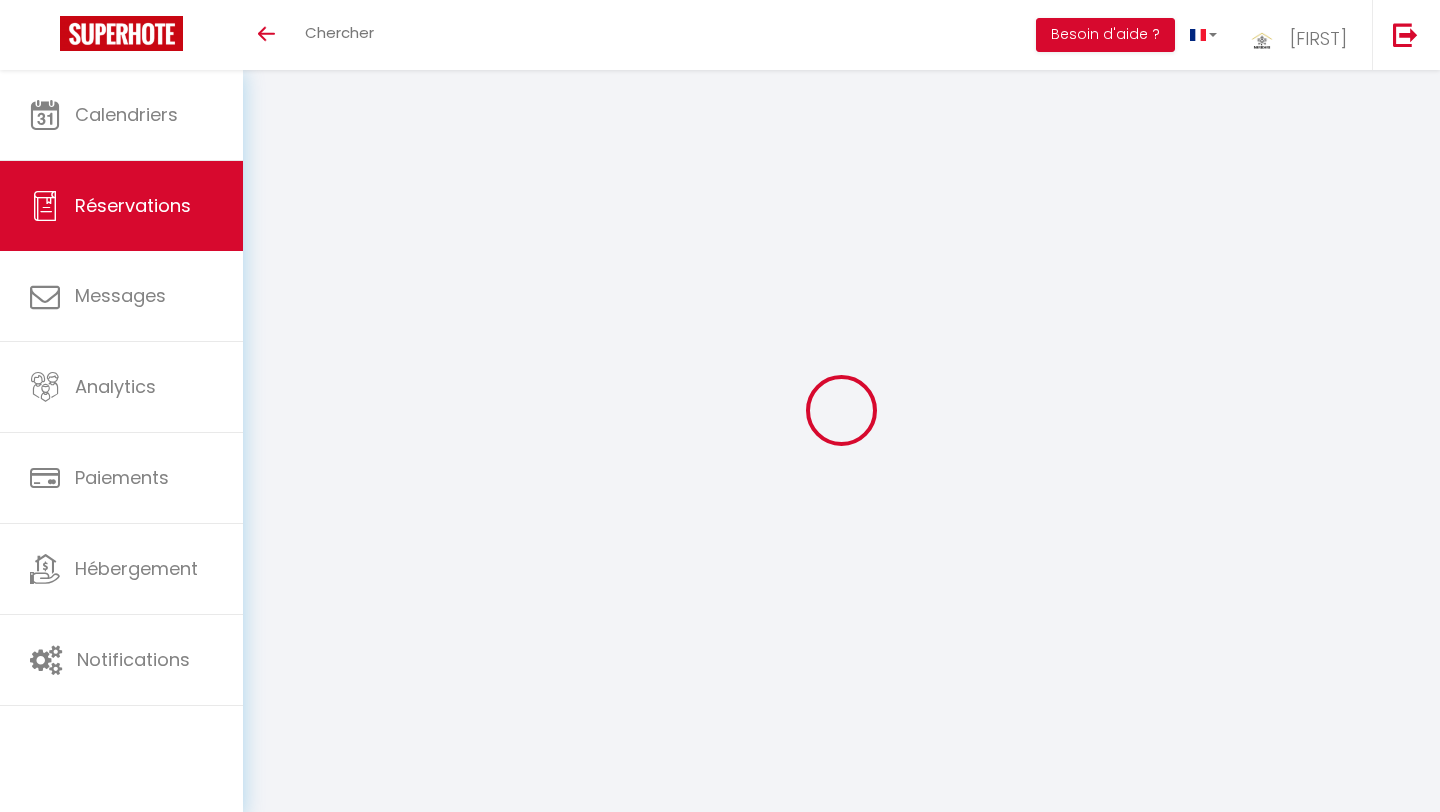 select 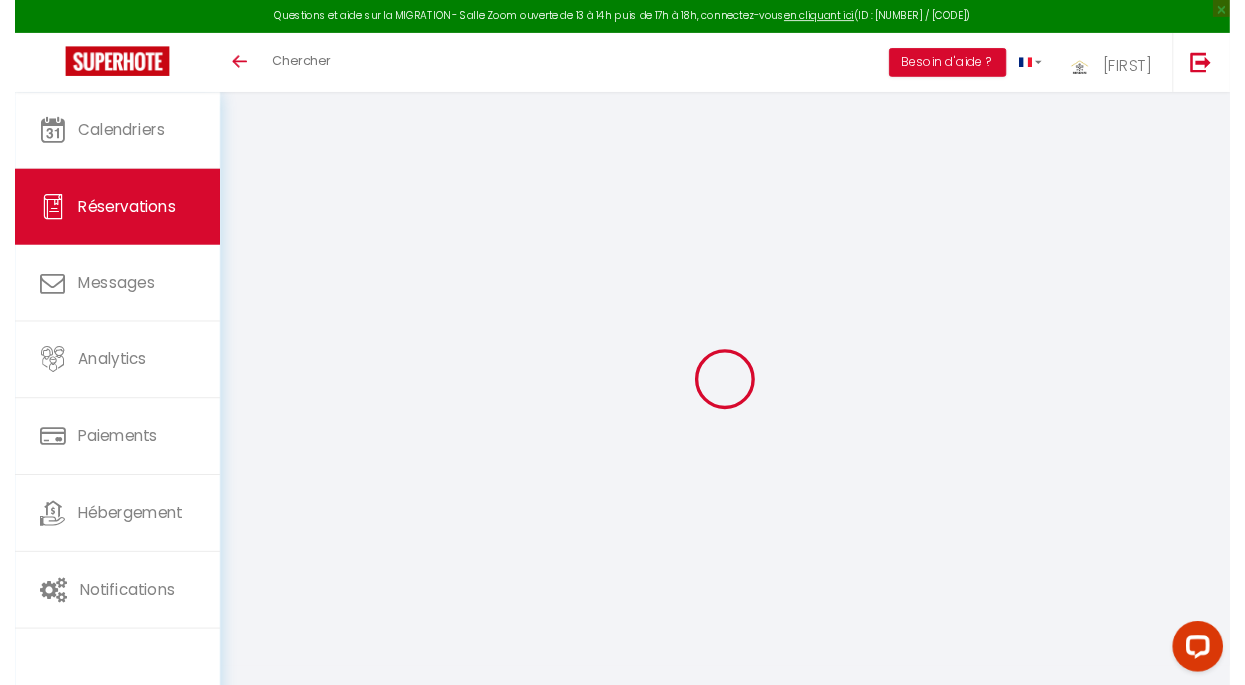 scroll, scrollTop: 0, scrollLeft: 0, axis: both 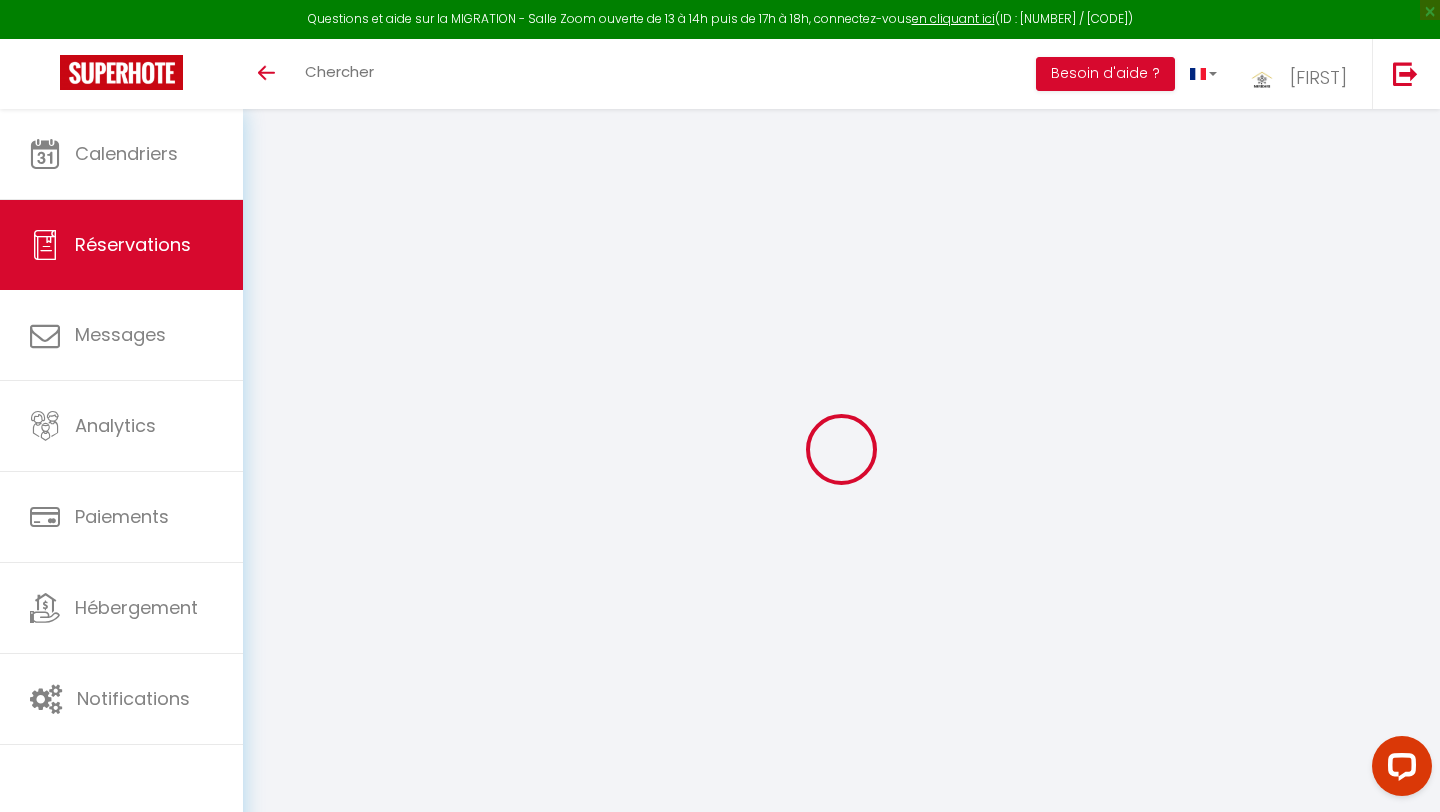 type on "[FIRST]" 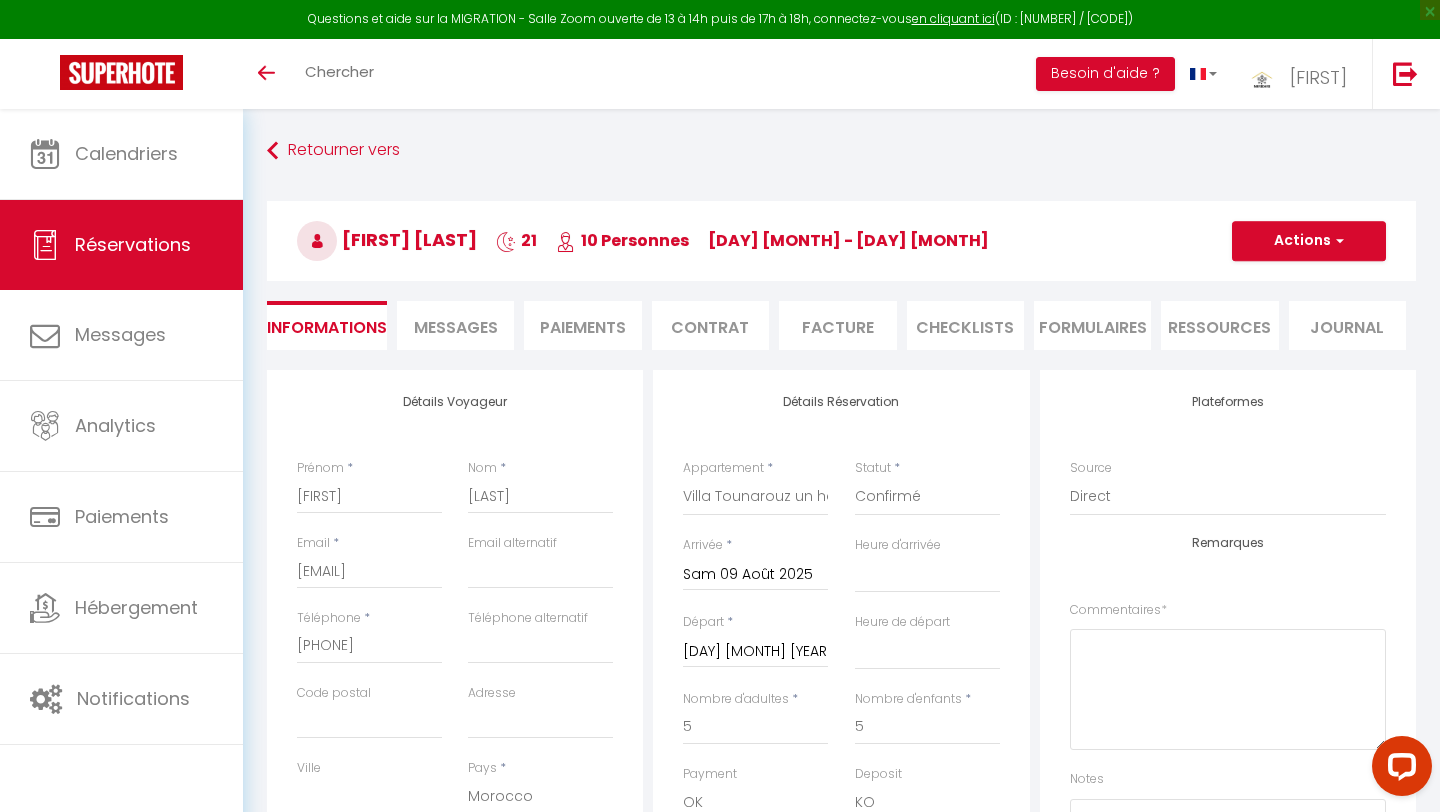 select 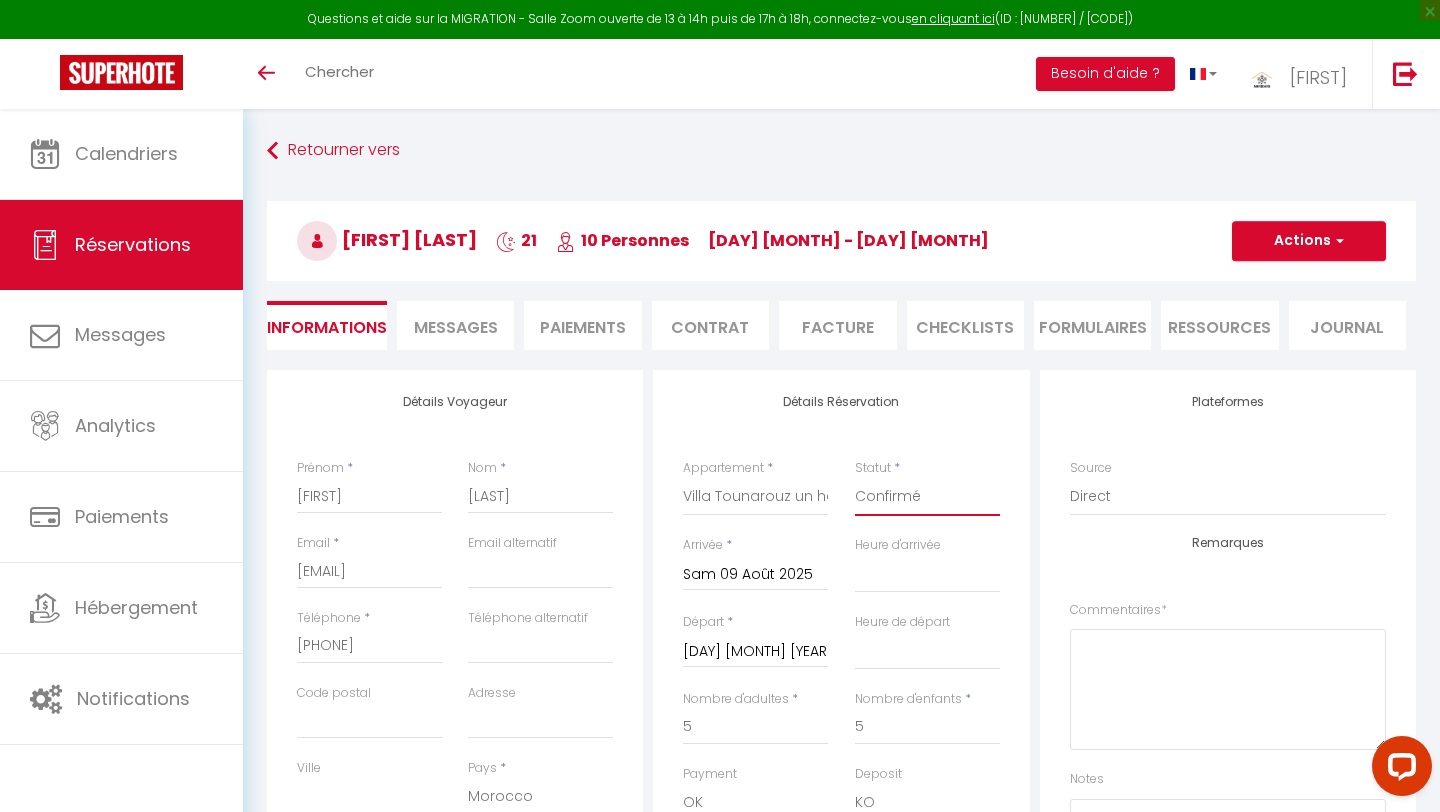 click on "Confirmé Non Confirmé Annulé Annulé par le voyageur No Show Request" at bounding box center [927, 497] 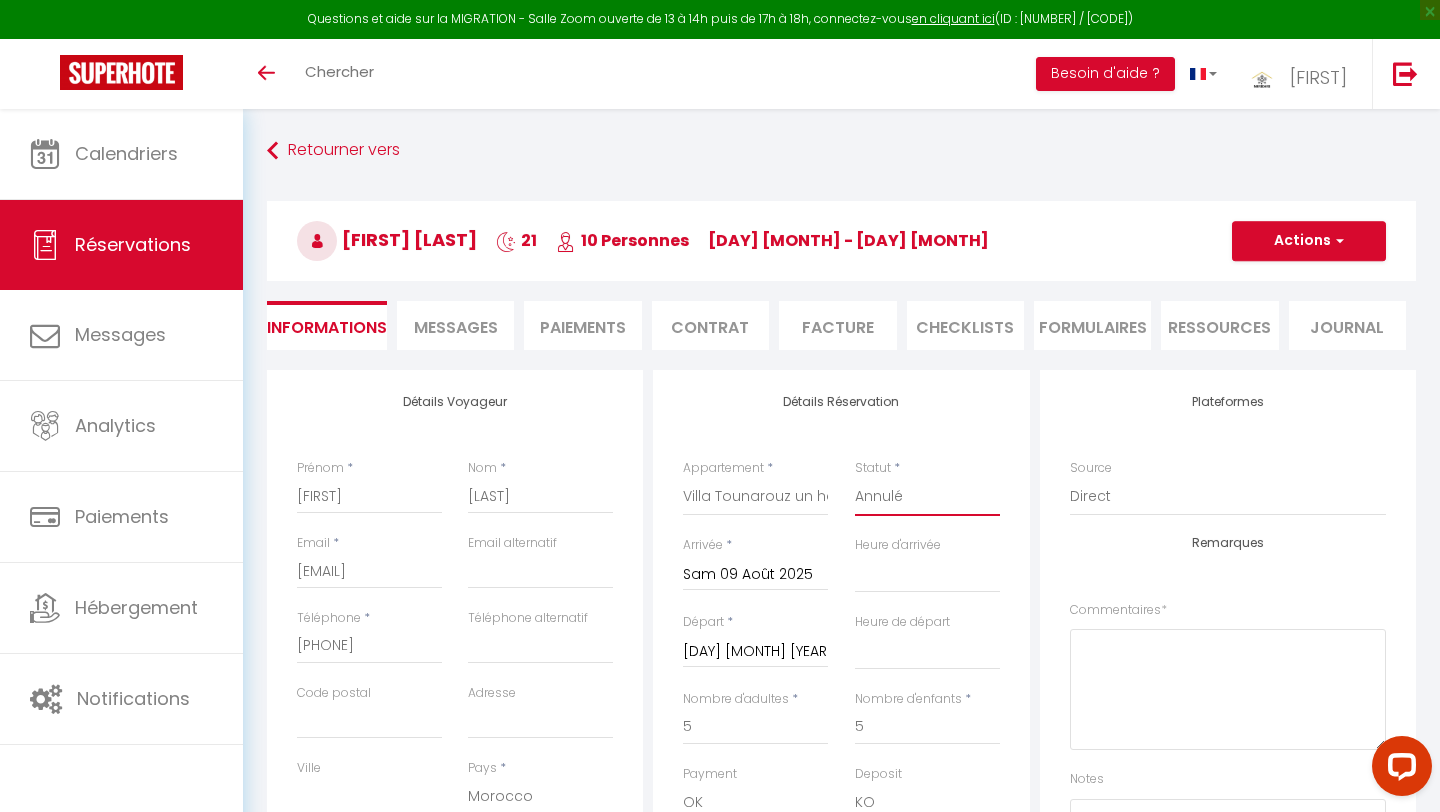 select 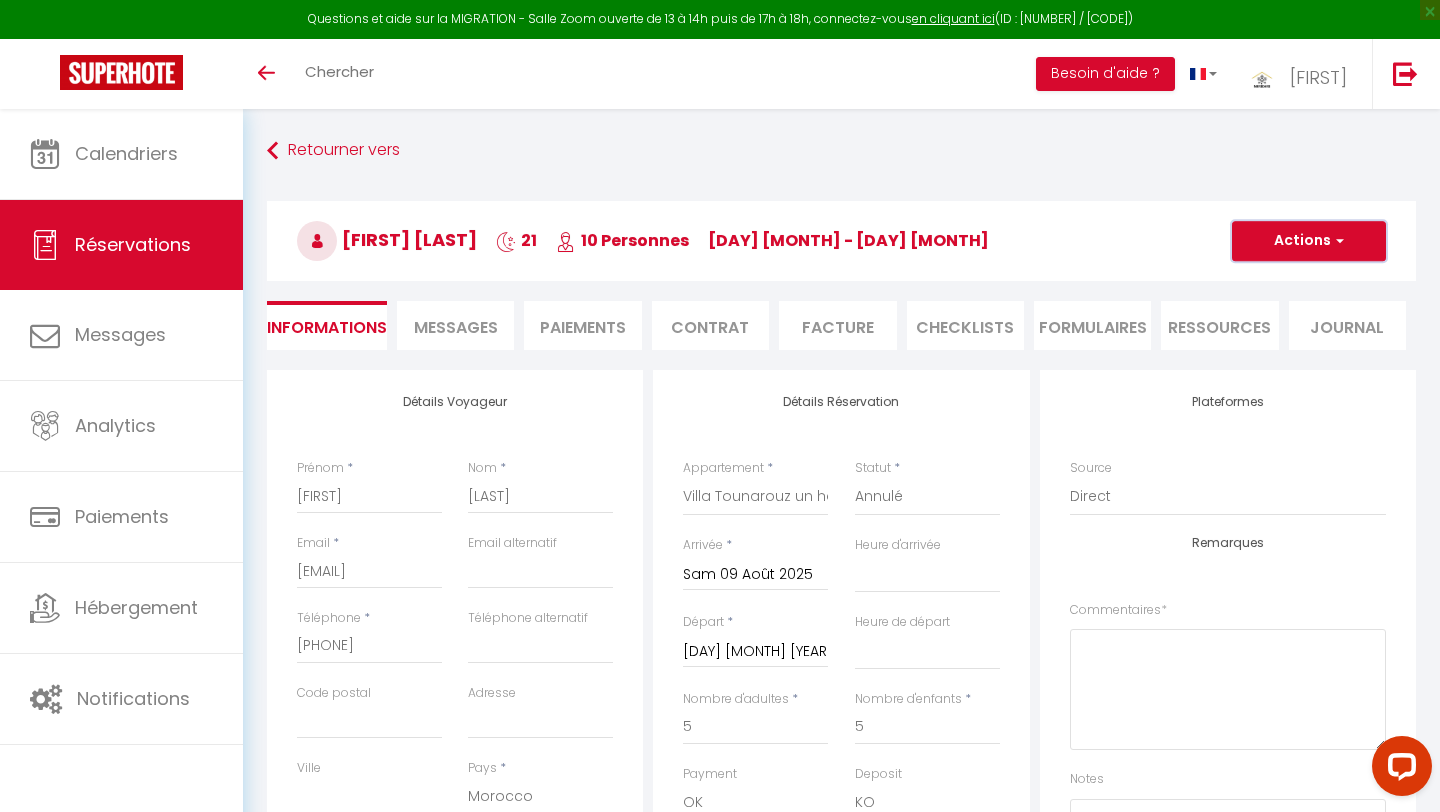 click on "Actions" at bounding box center (1309, 241) 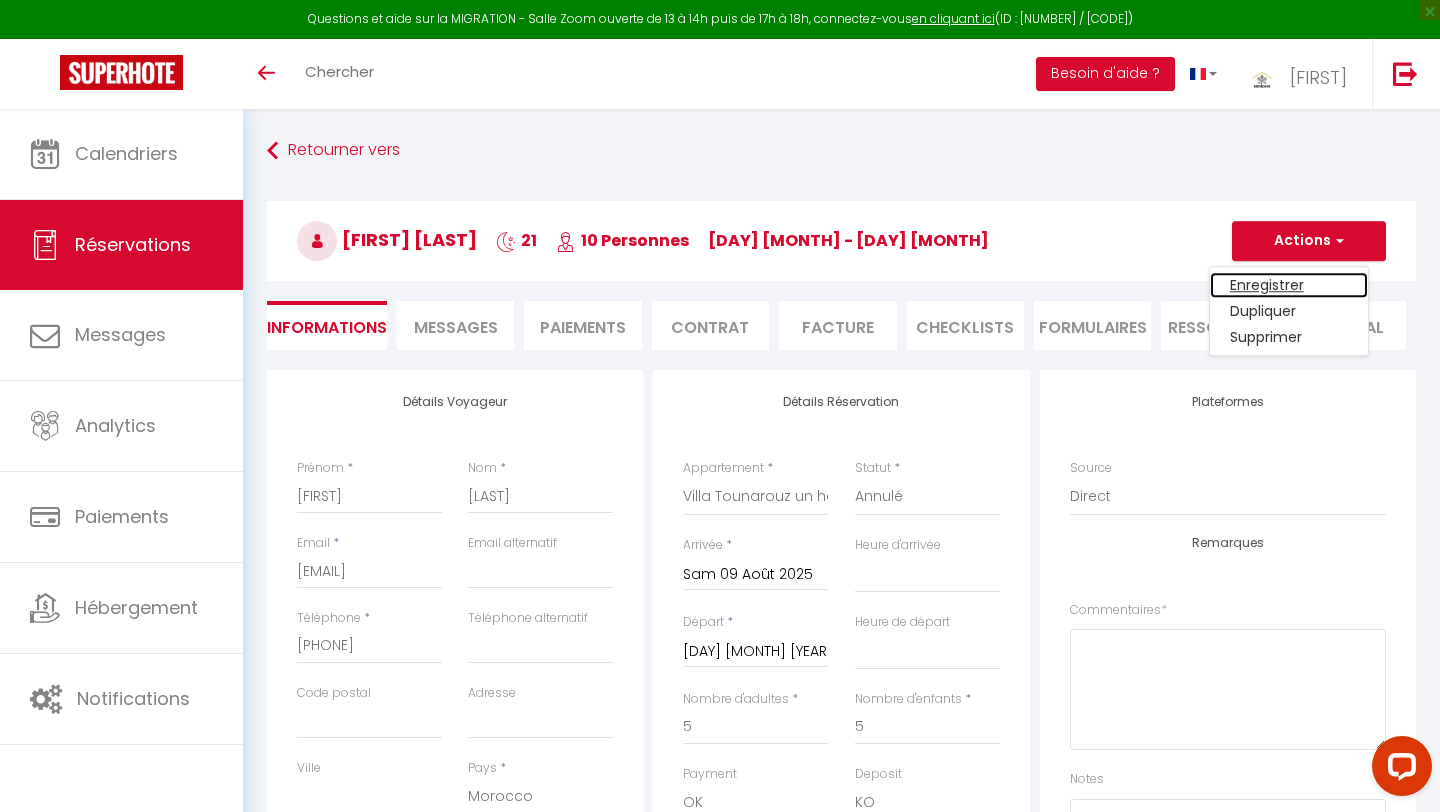 click on "Enregistrer" at bounding box center [1289, 285] 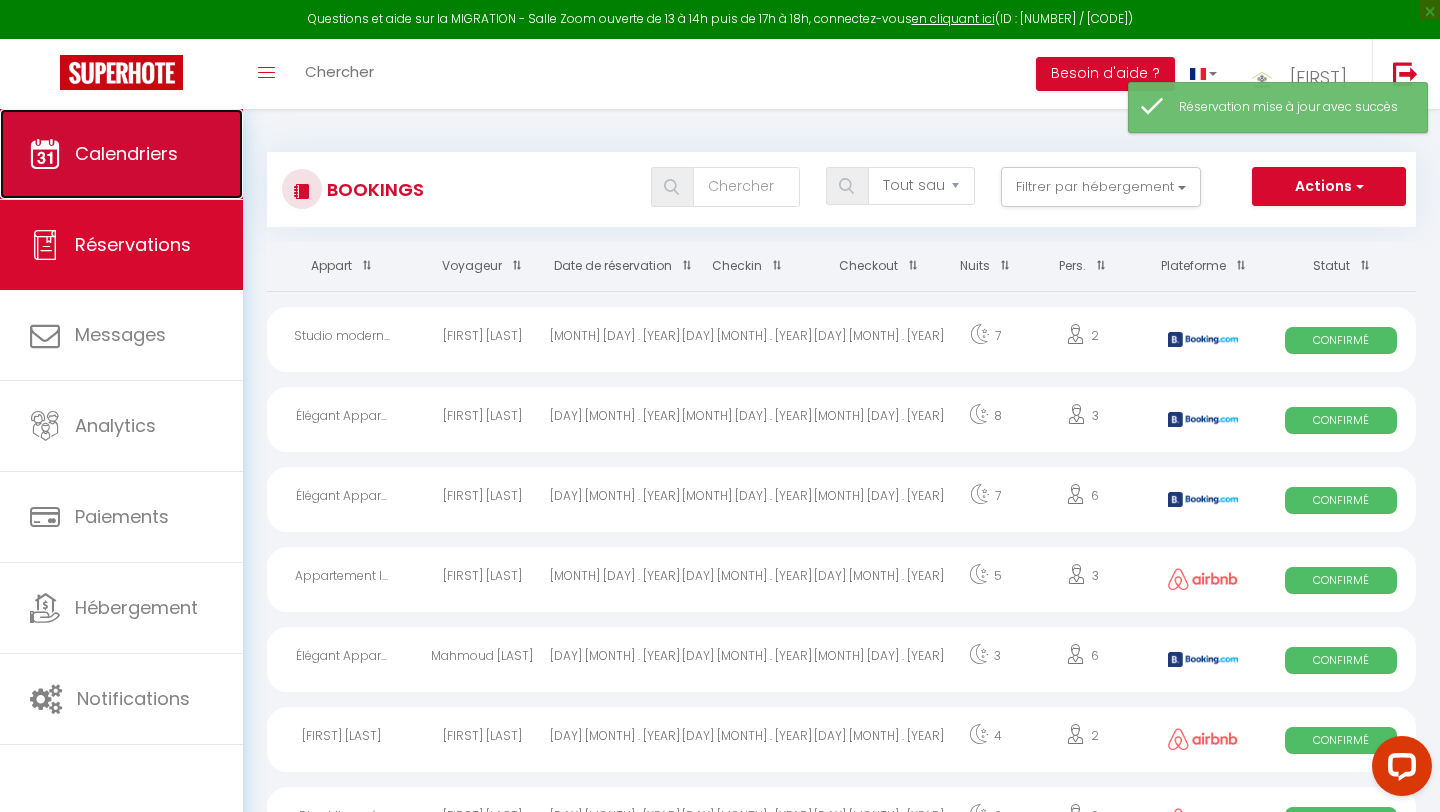 click on "Calendriers" at bounding box center [121, 154] 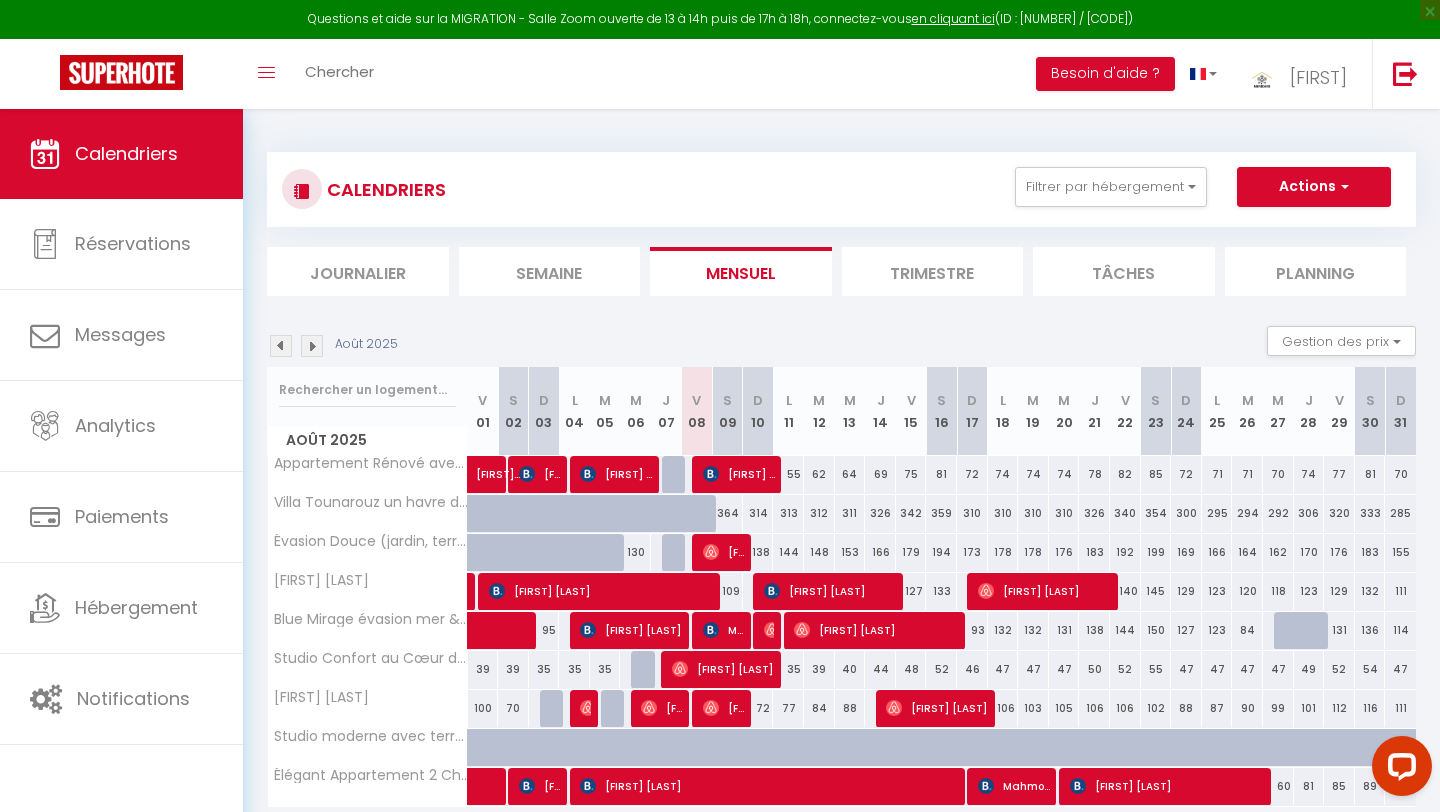 click on "364" at bounding box center [727, 513] 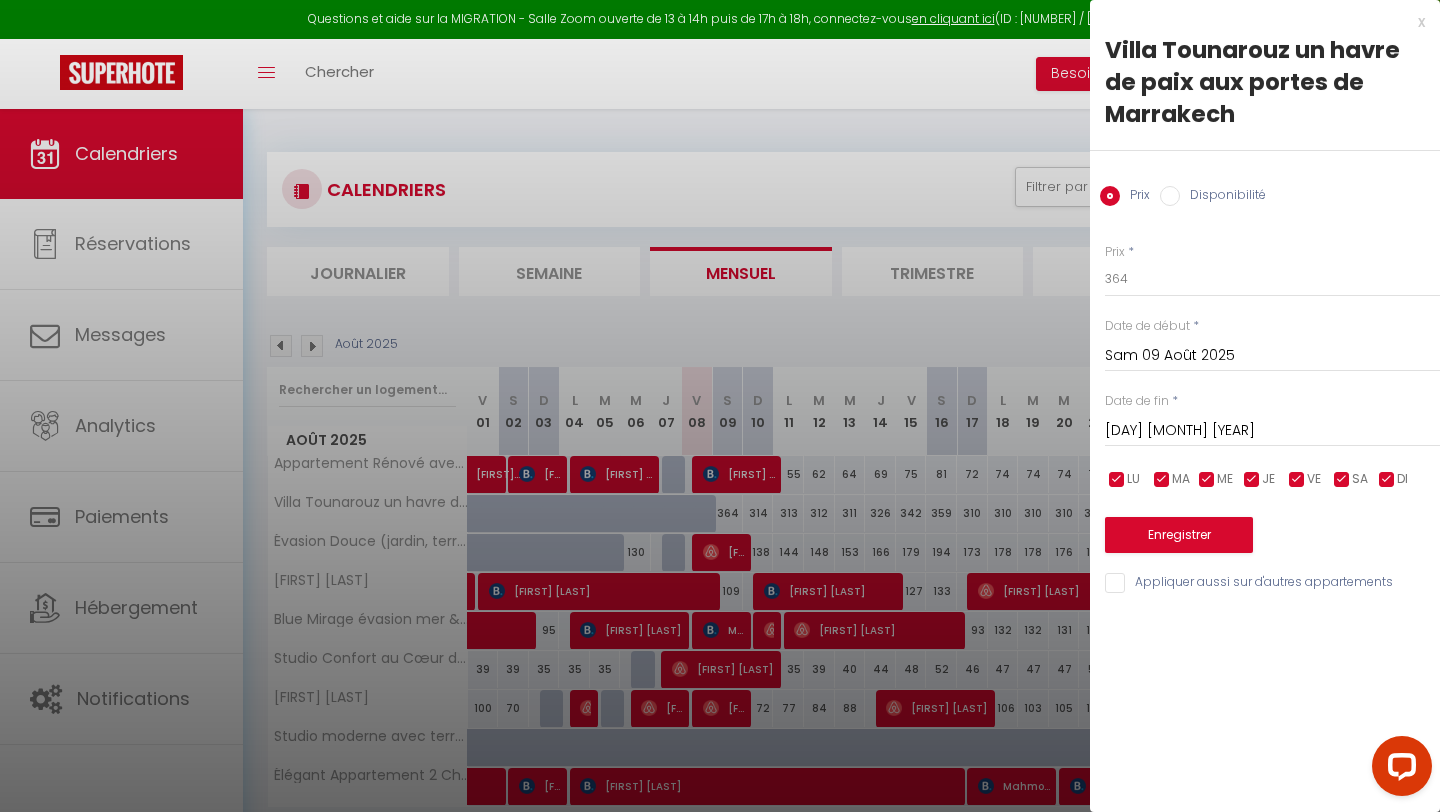 click on "Disponibilité" at bounding box center [1170, 196] 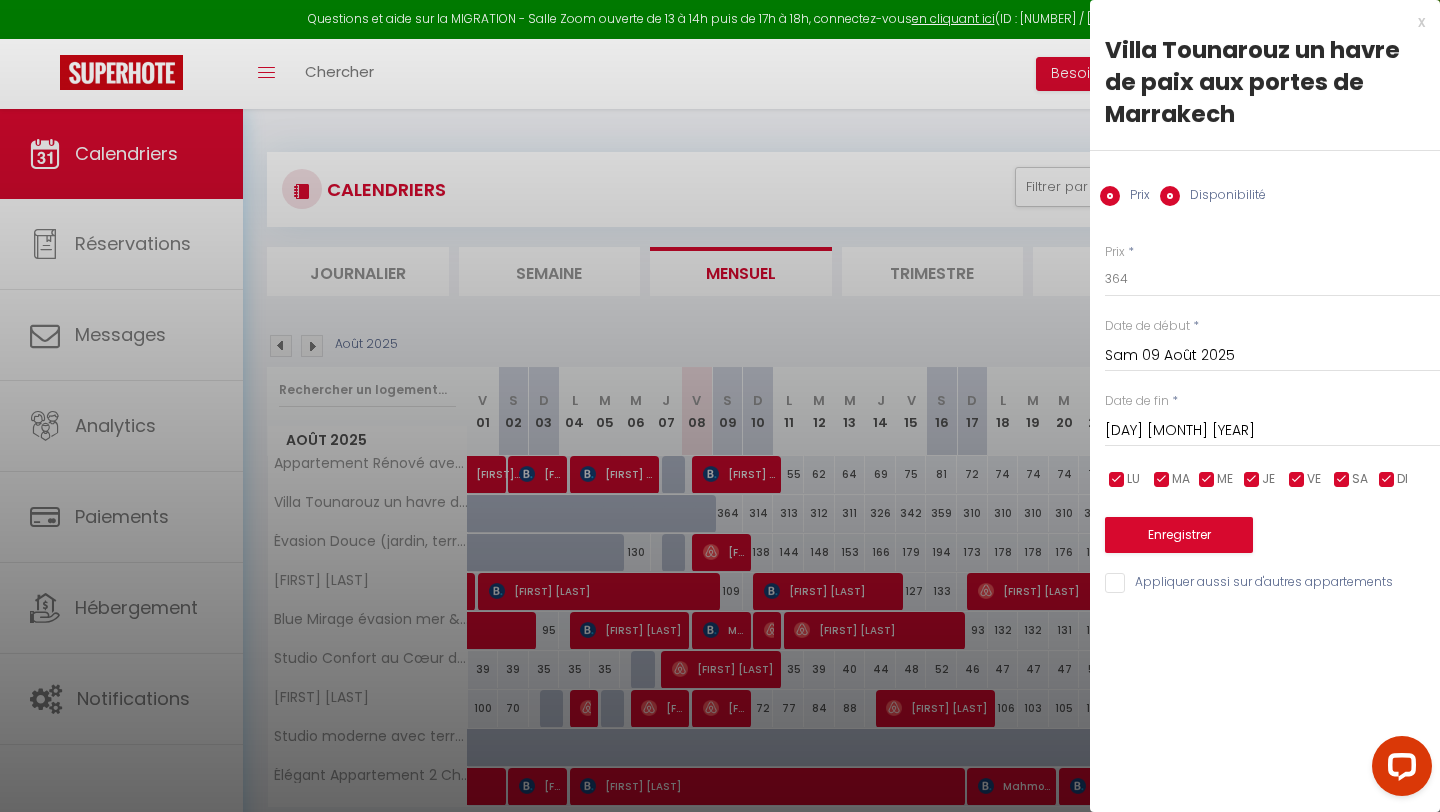radio on "false" 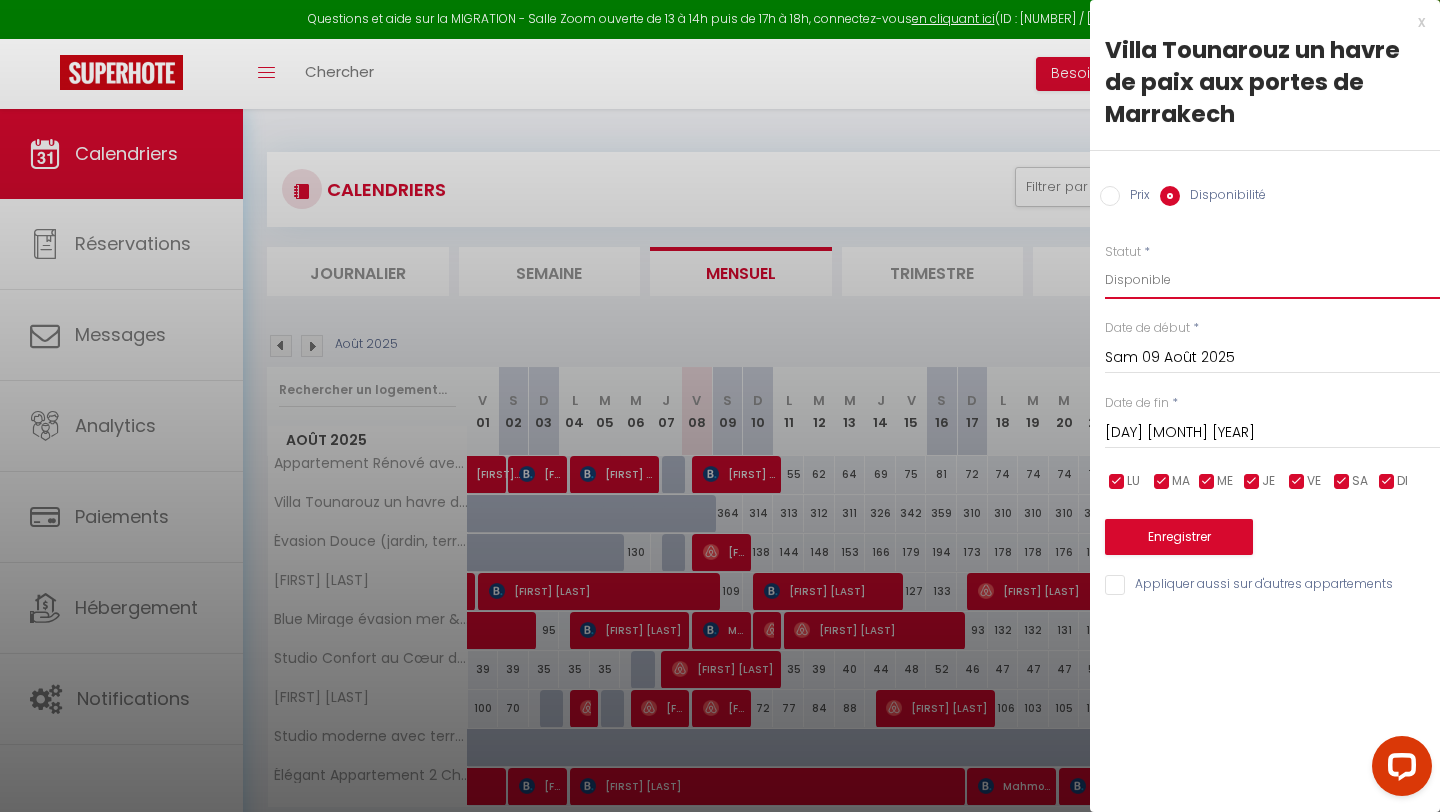 click on "Disponible
Indisponible" at bounding box center [1272, 280] 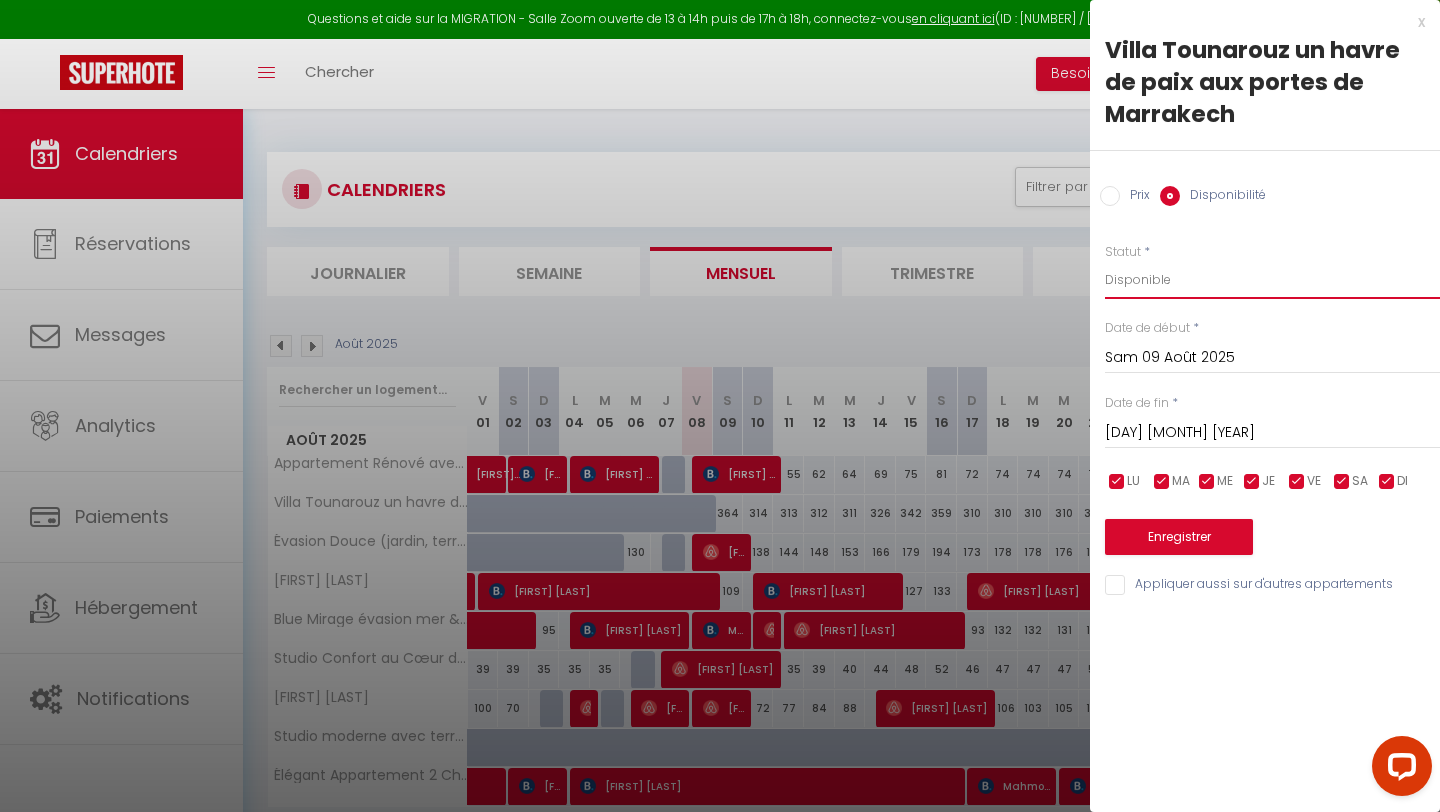 select on "0" 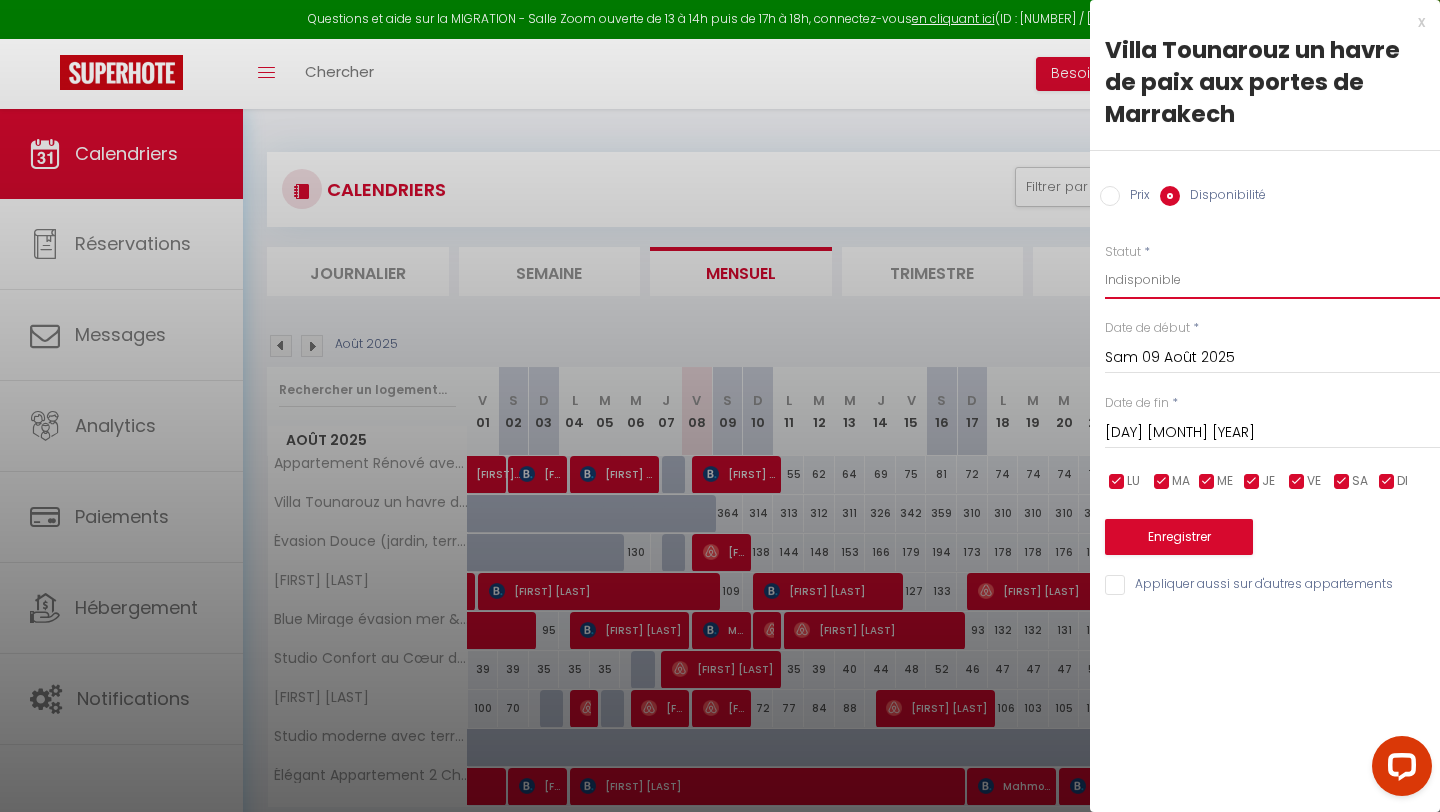 click on "Disponible
Indisponible" at bounding box center (1272, 280) 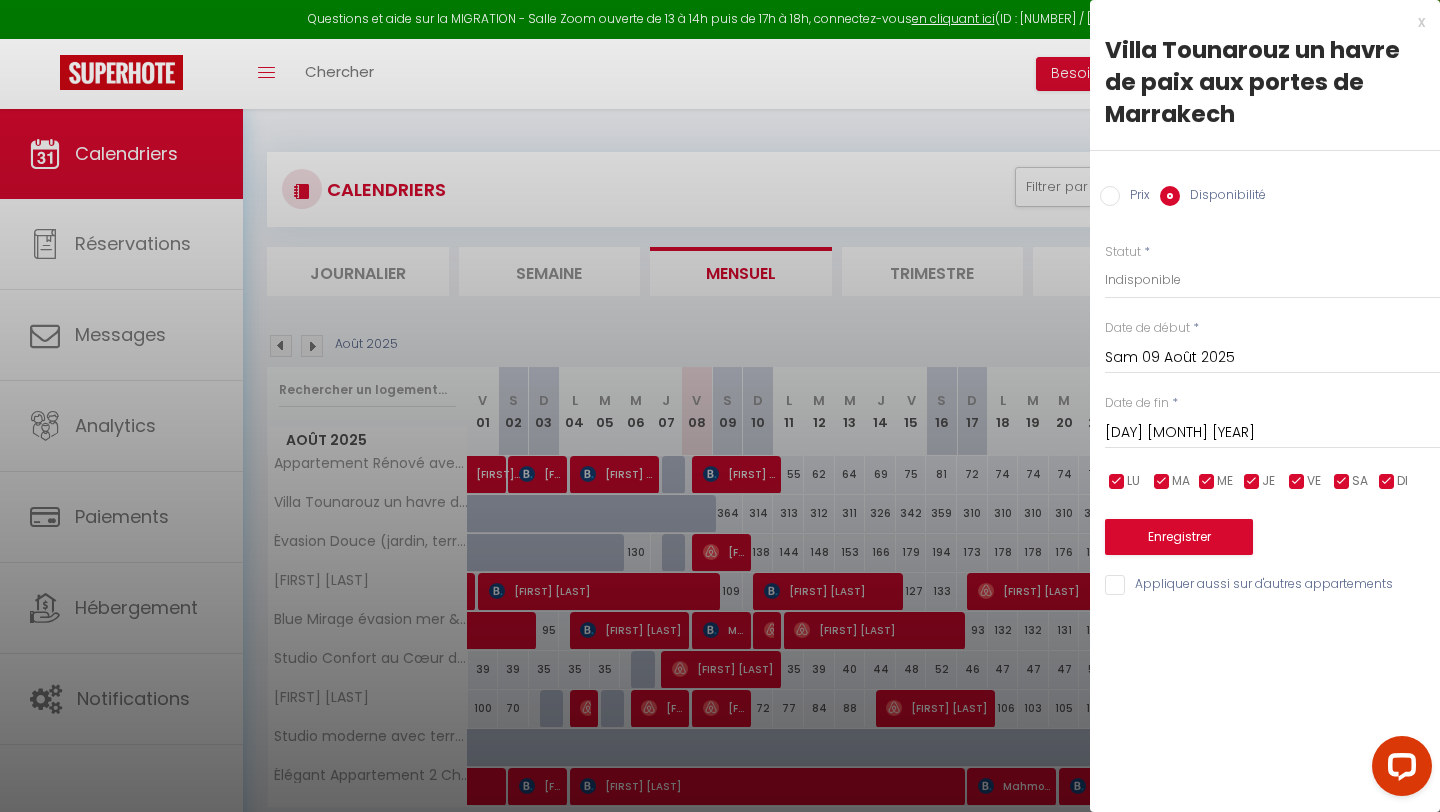 click on "Dim 10 Août 2025" at bounding box center (1272, 433) 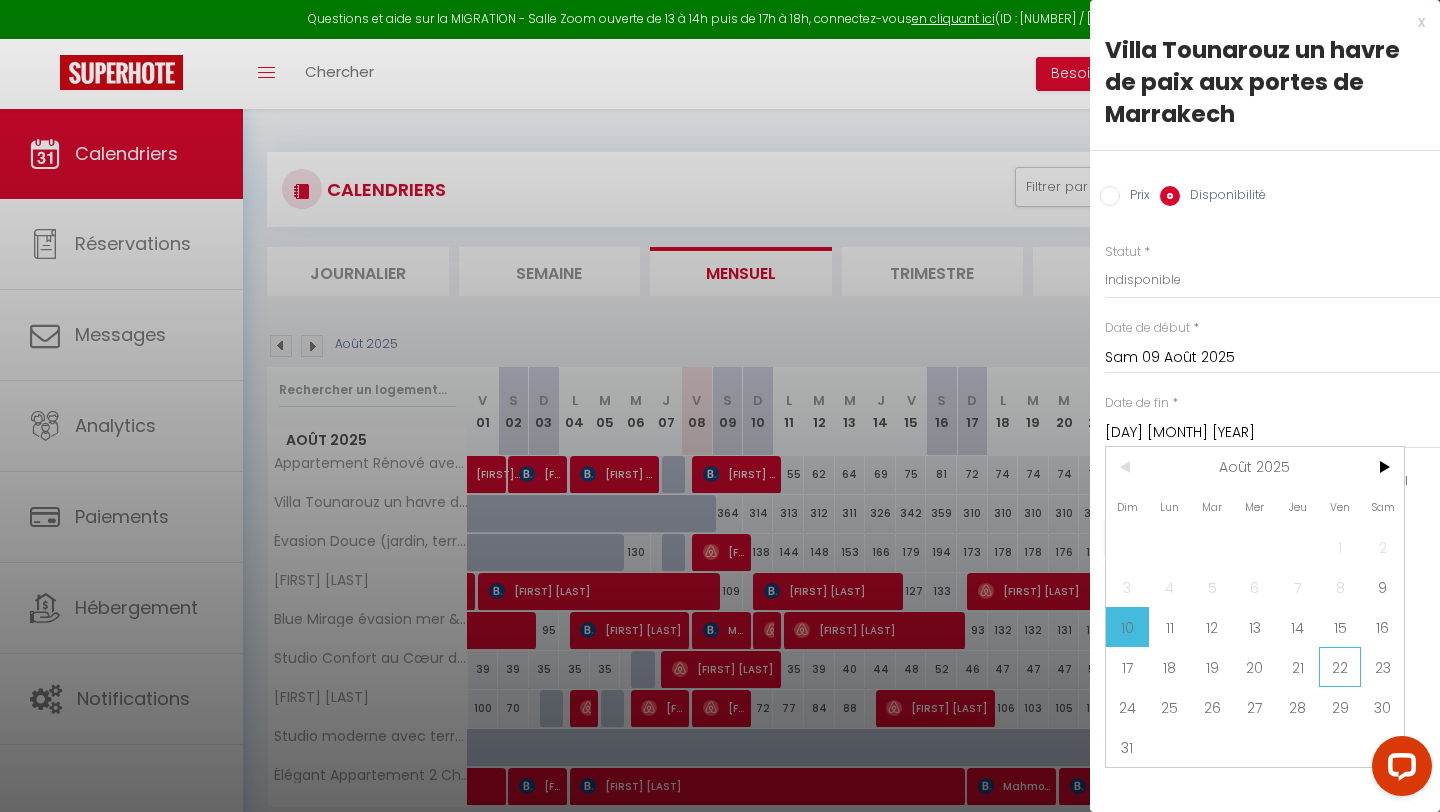 click on "22" at bounding box center (1340, 667) 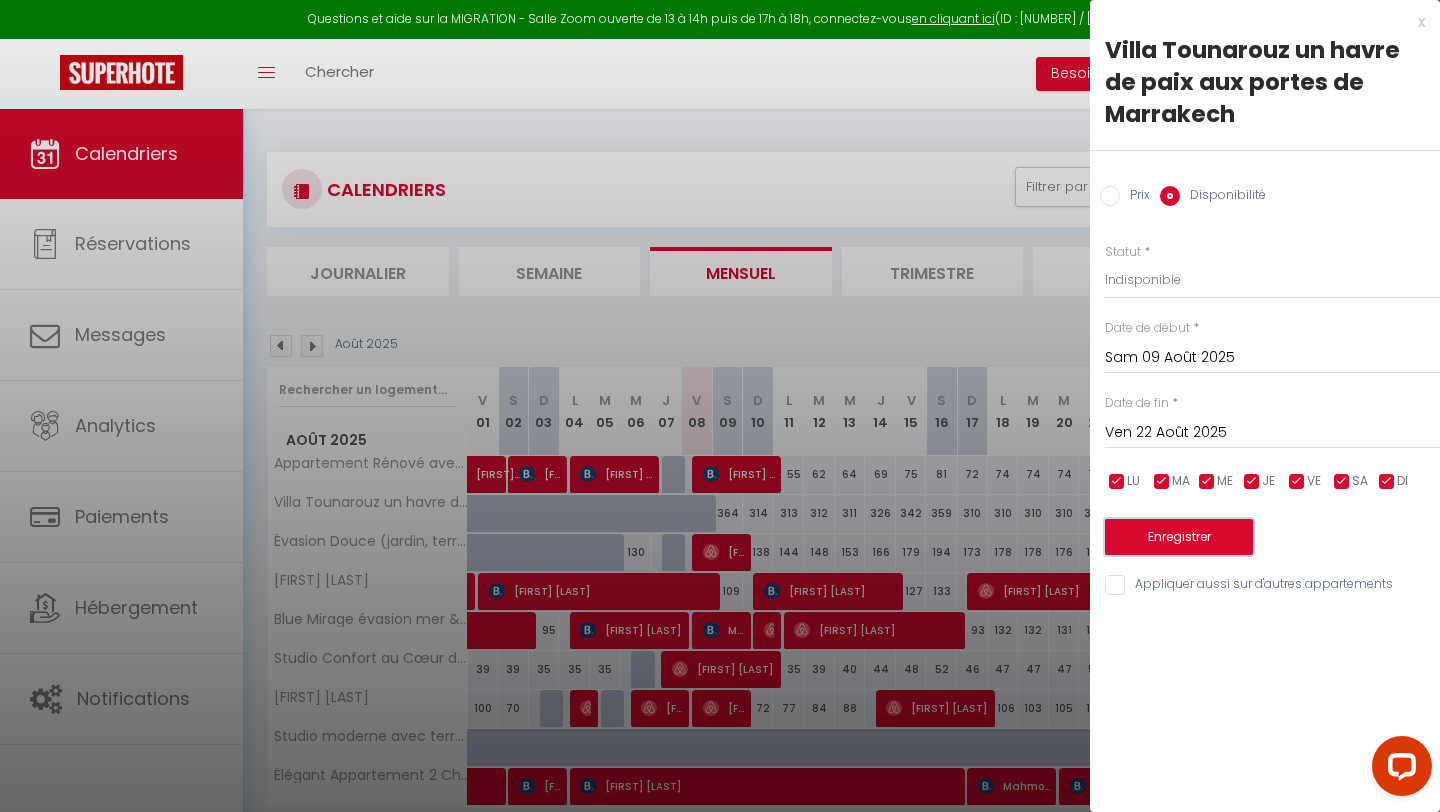 click on "Enregistrer" at bounding box center [1179, 537] 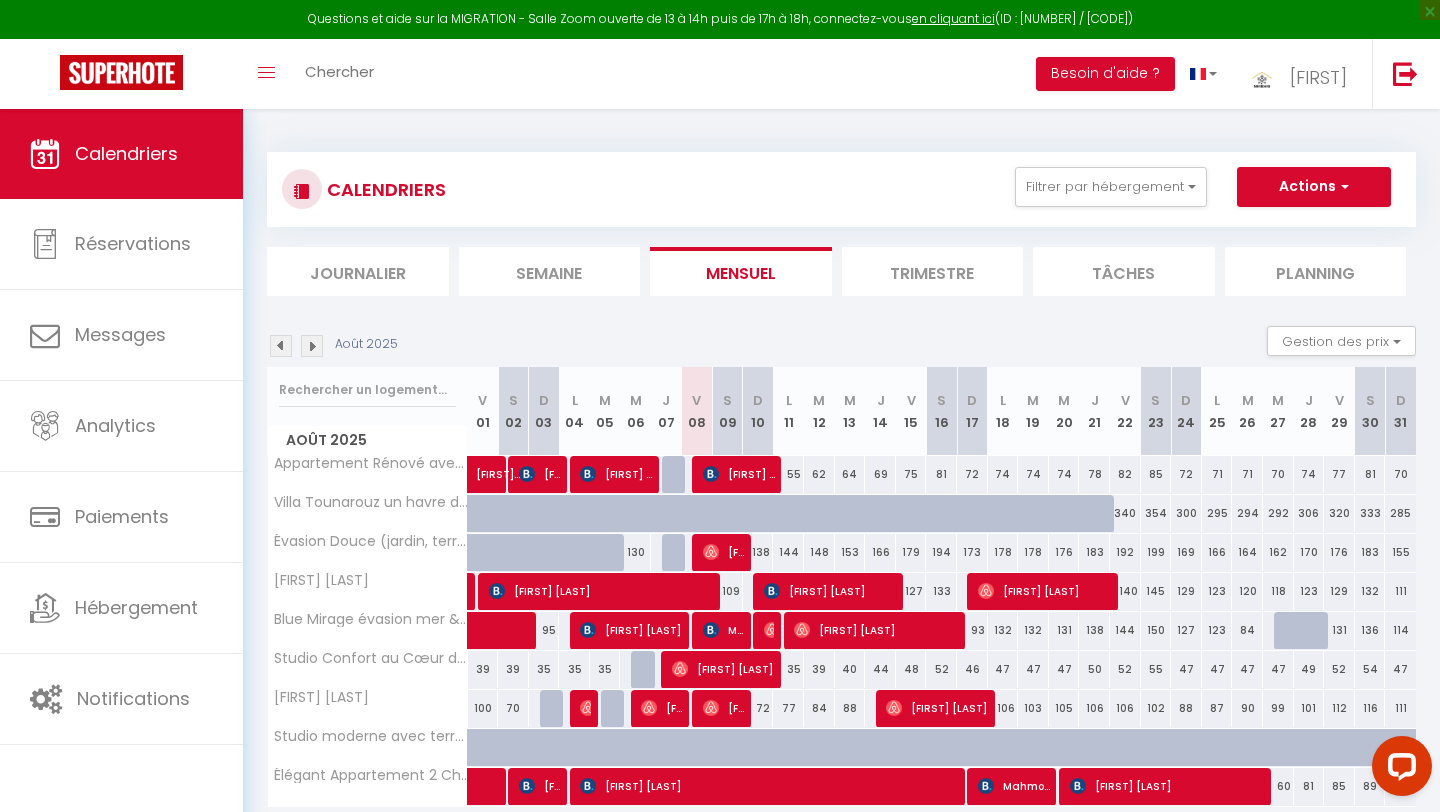 click on "Août 2025
Gestion des prix
Nb Nuits minimum   Règles   Disponibilité" at bounding box center [841, 346] 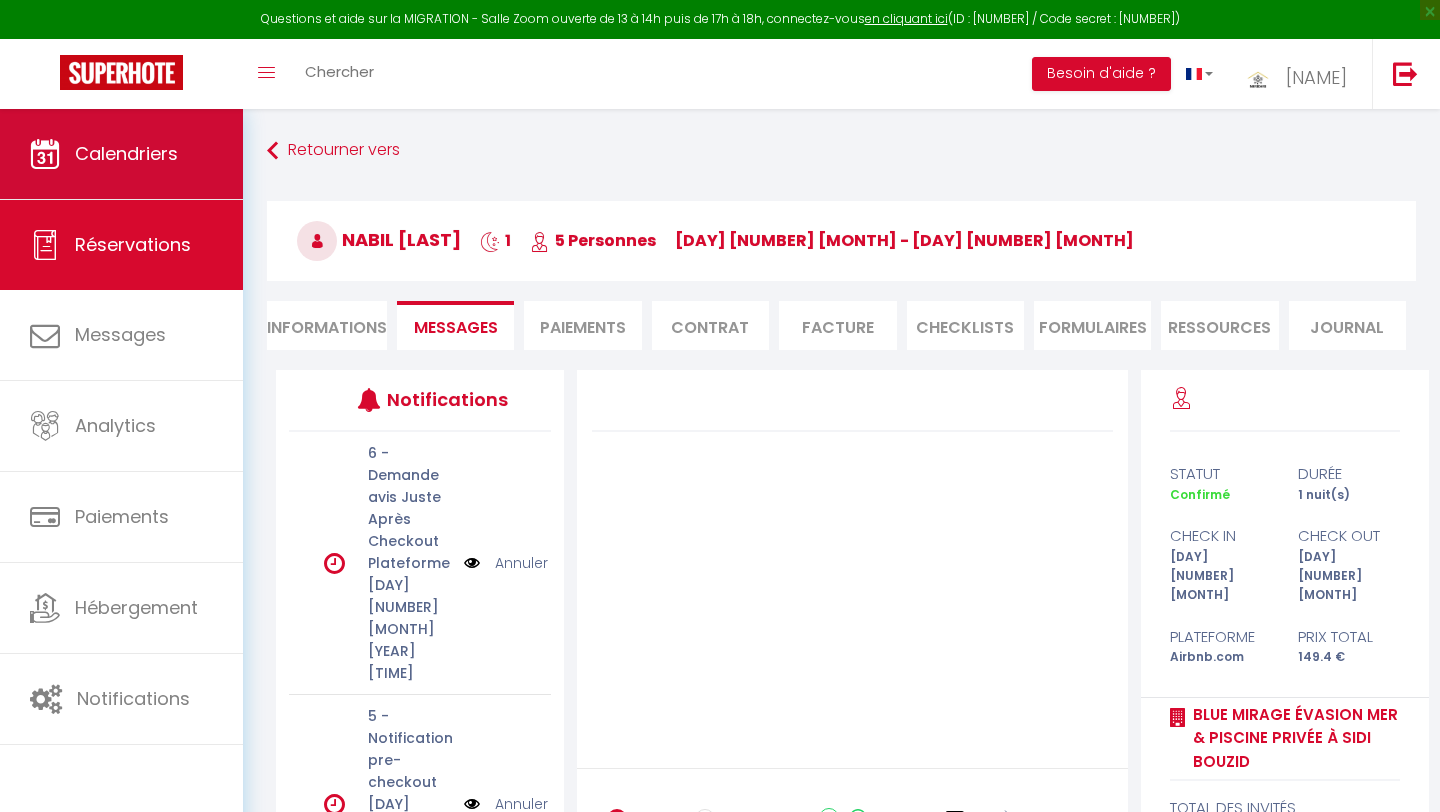 scroll, scrollTop: 0, scrollLeft: 0, axis: both 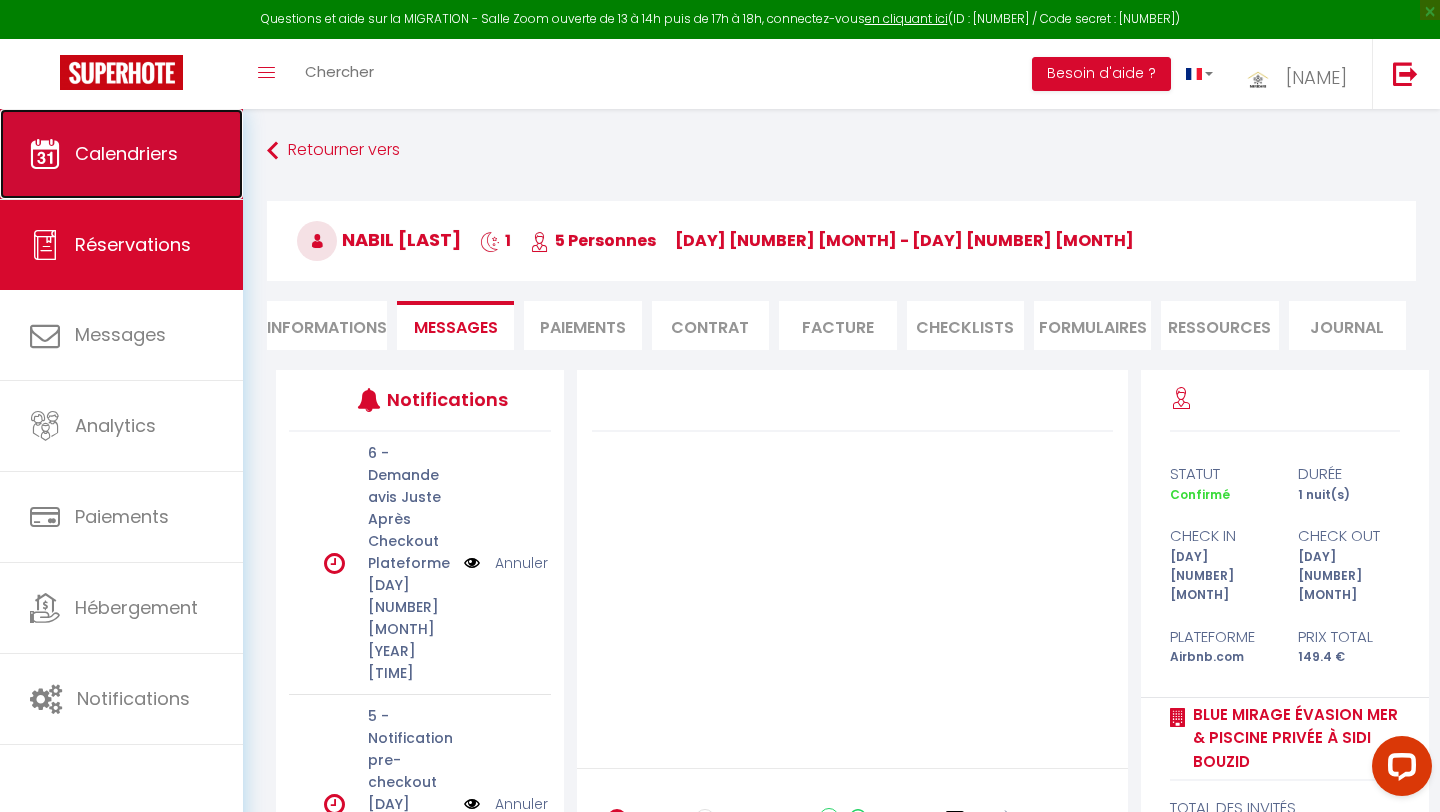 click on "Calendriers" at bounding box center (121, 154) 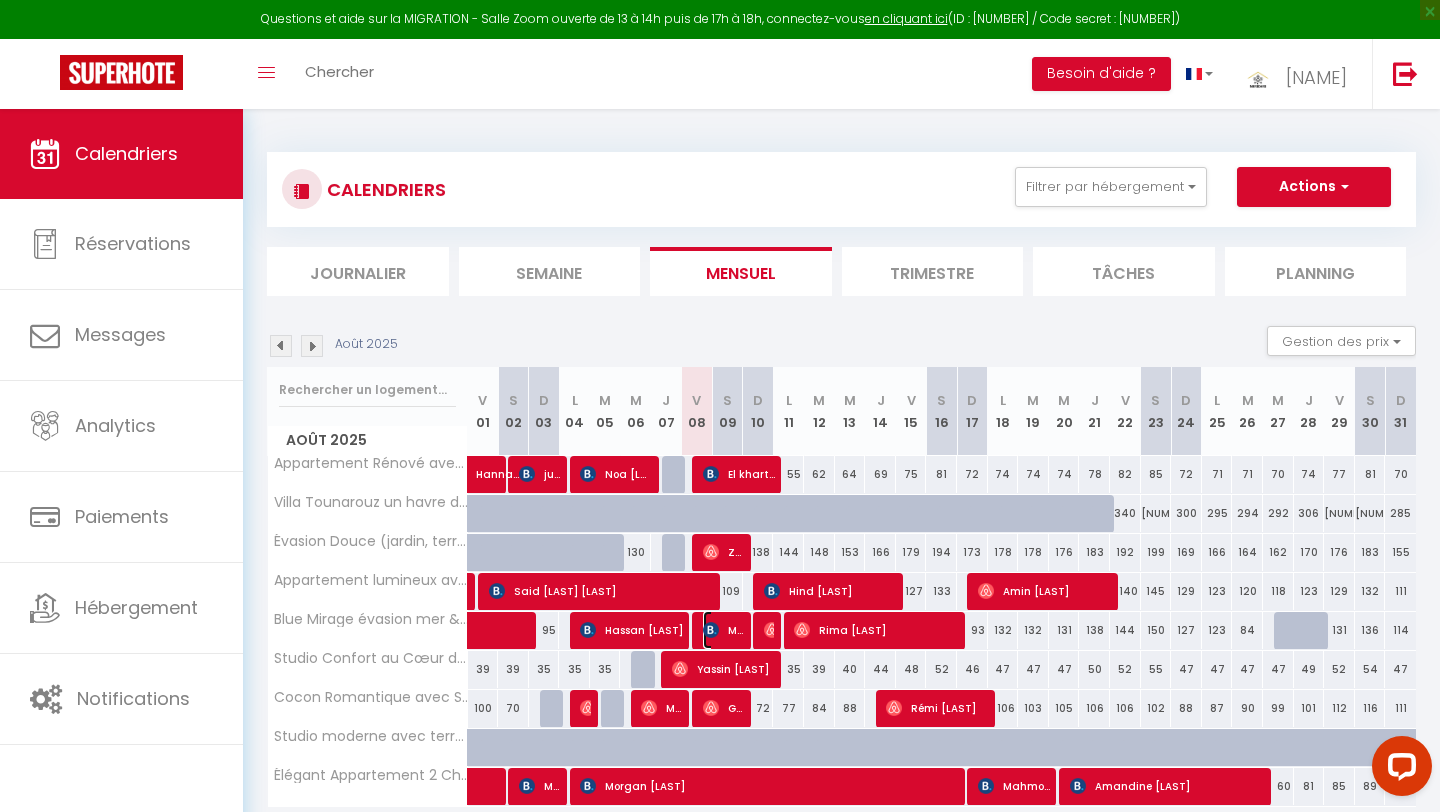 click on "Midouch [LAST]" at bounding box center (723, 630) 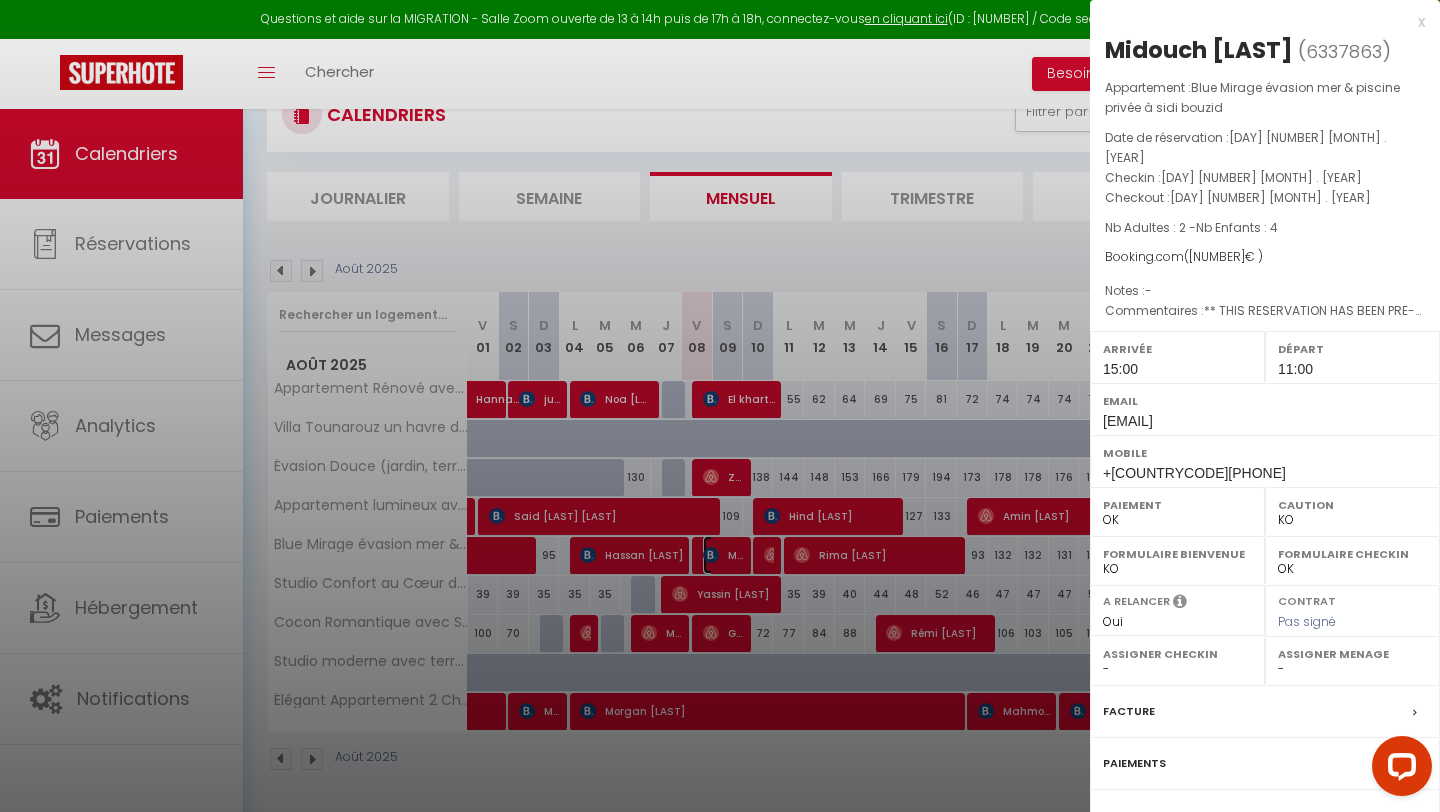 scroll, scrollTop: 51, scrollLeft: 0, axis: vertical 